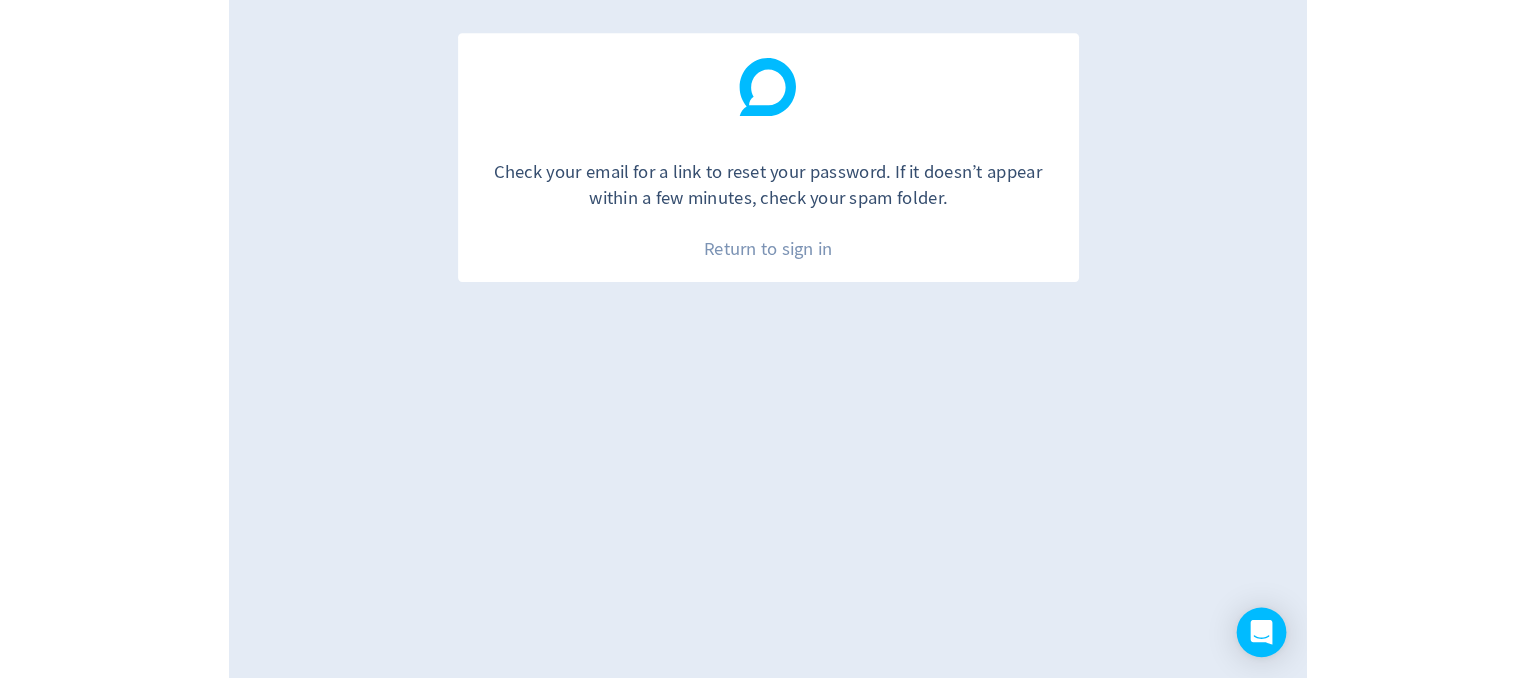 scroll, scrollTop: 0, scrollLeft: 0, axis: both 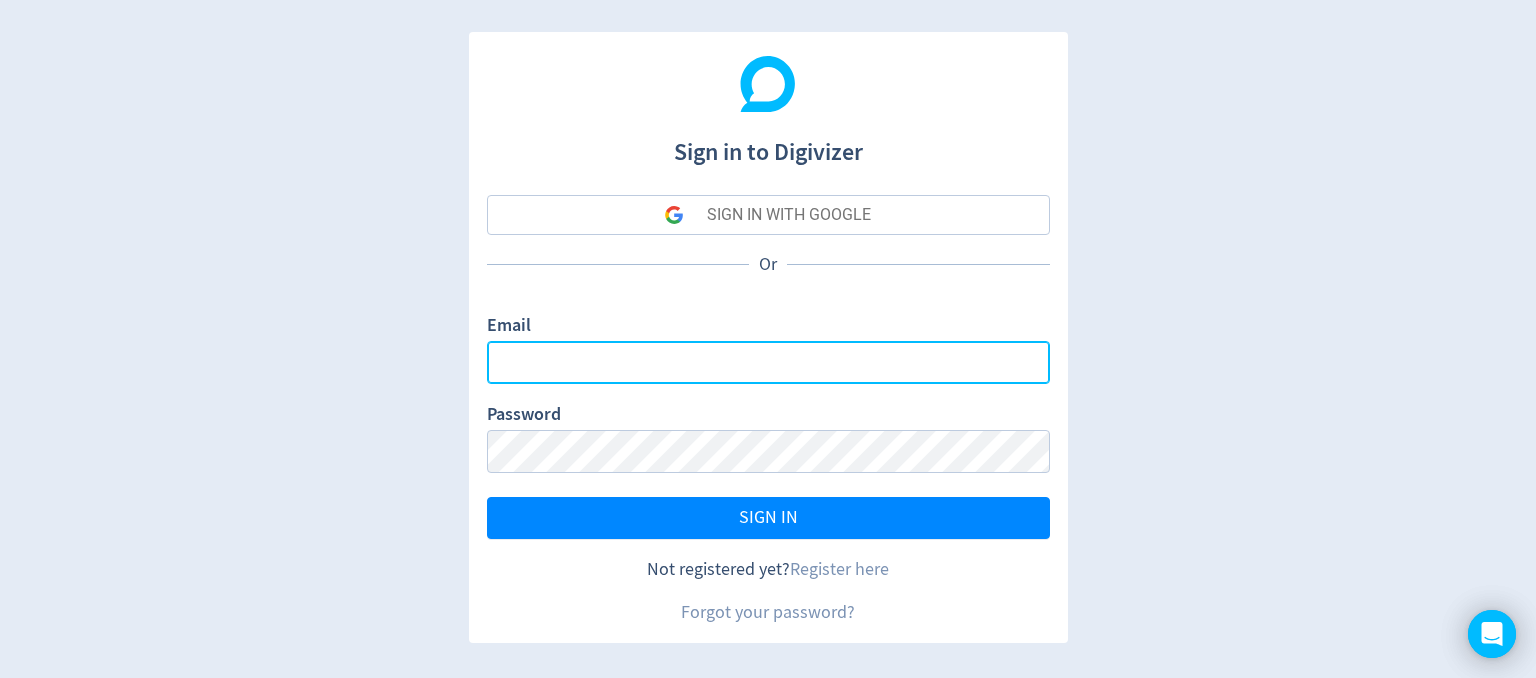 click on "Email" at bounding box center (768, 362) 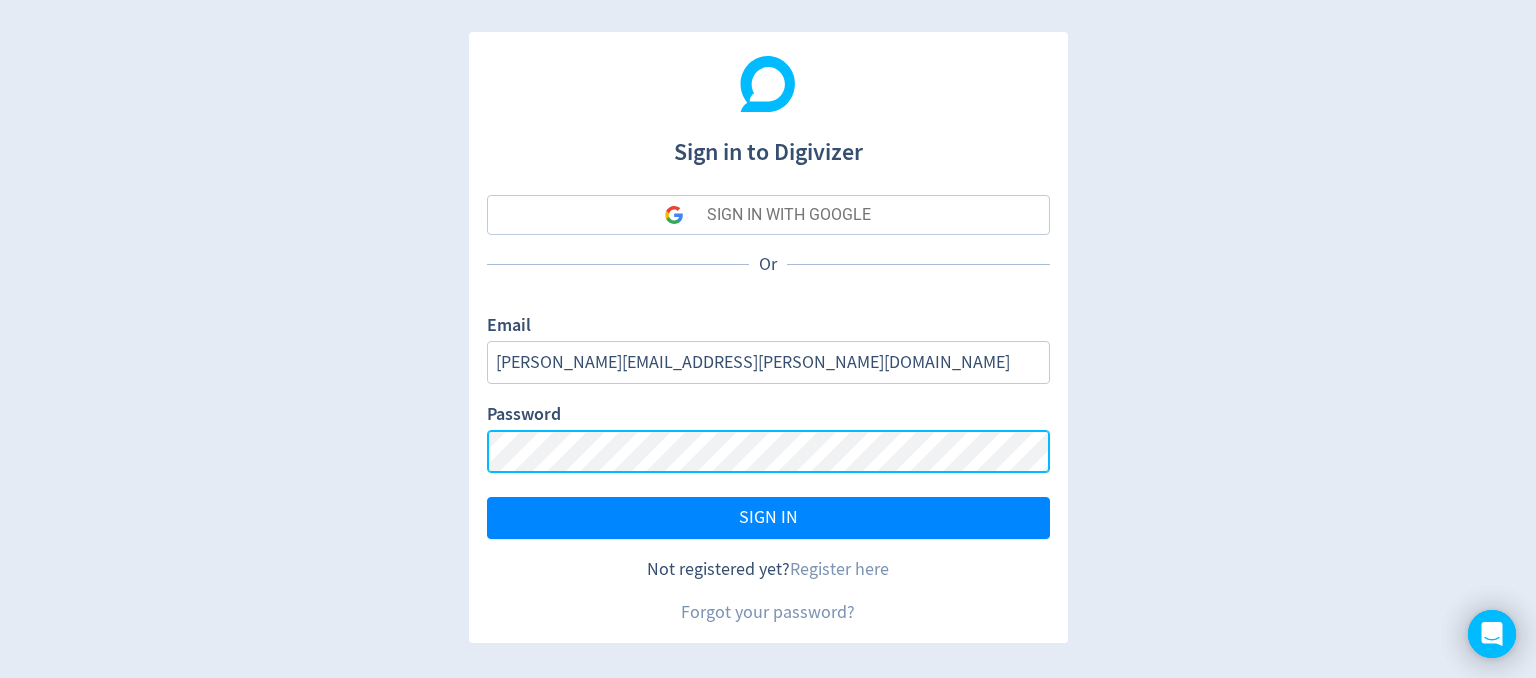 click on "SIGN IN" at bounding box center (768, 518) 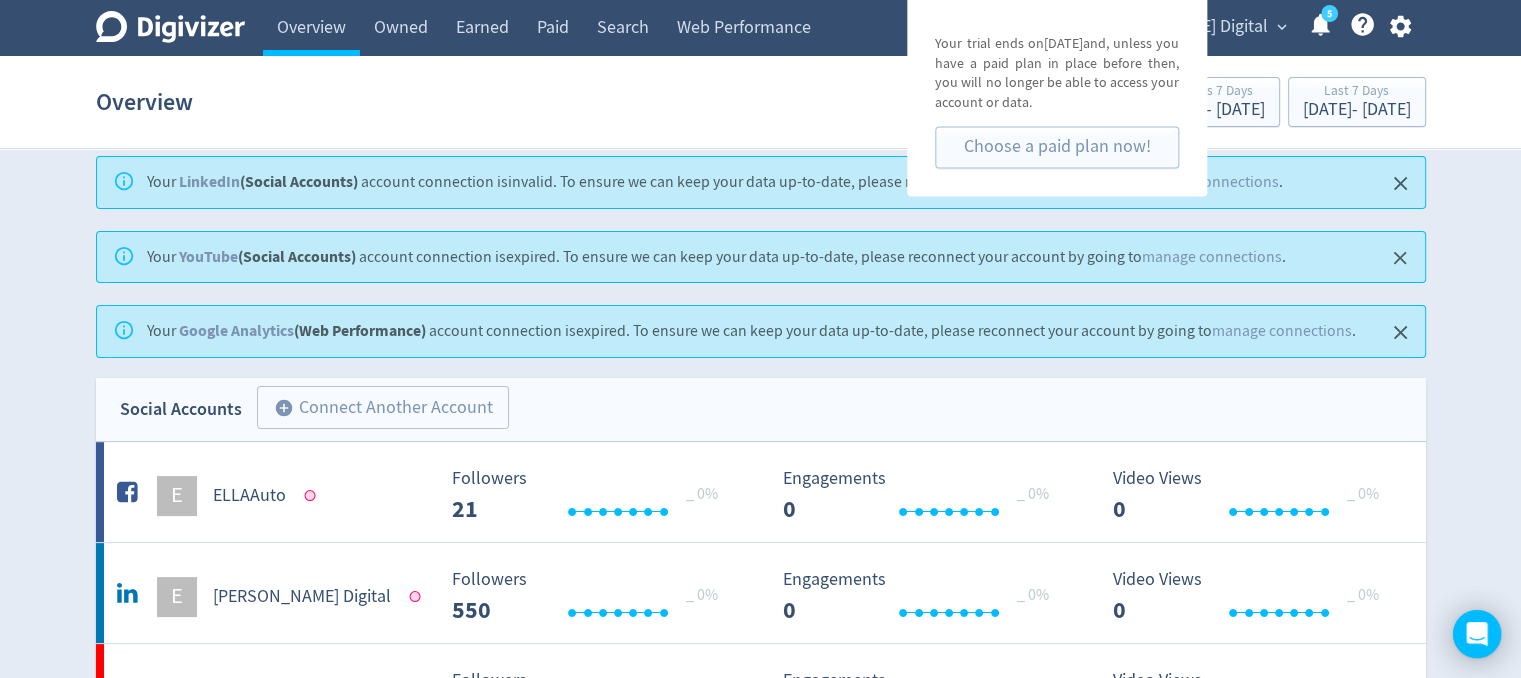 scroll, scrollTop: 500, scrollLeft: 0, axis: vertical 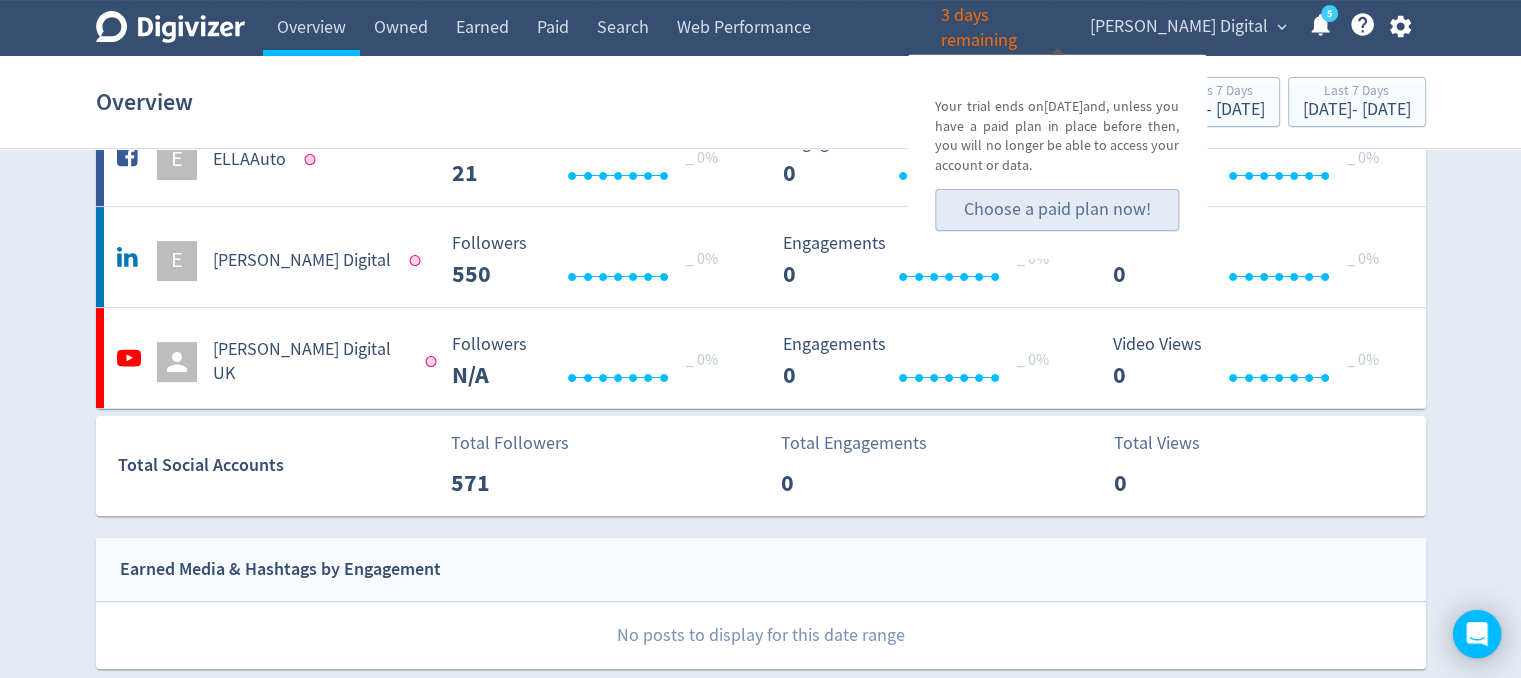 click on "Choose a paid plan now!" at bounding box center [1057, 209] 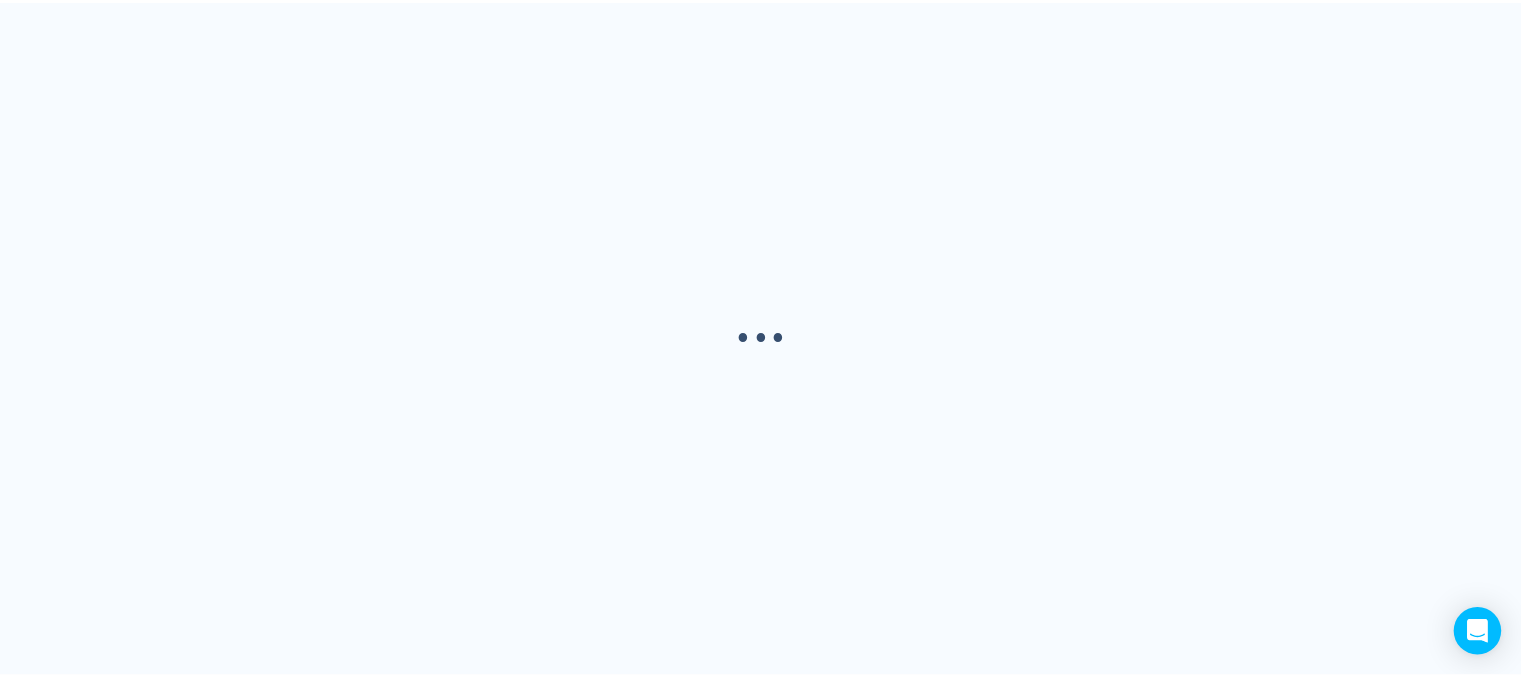 scroll, scrollTop: 0, scrollLeft: 0, axis: both 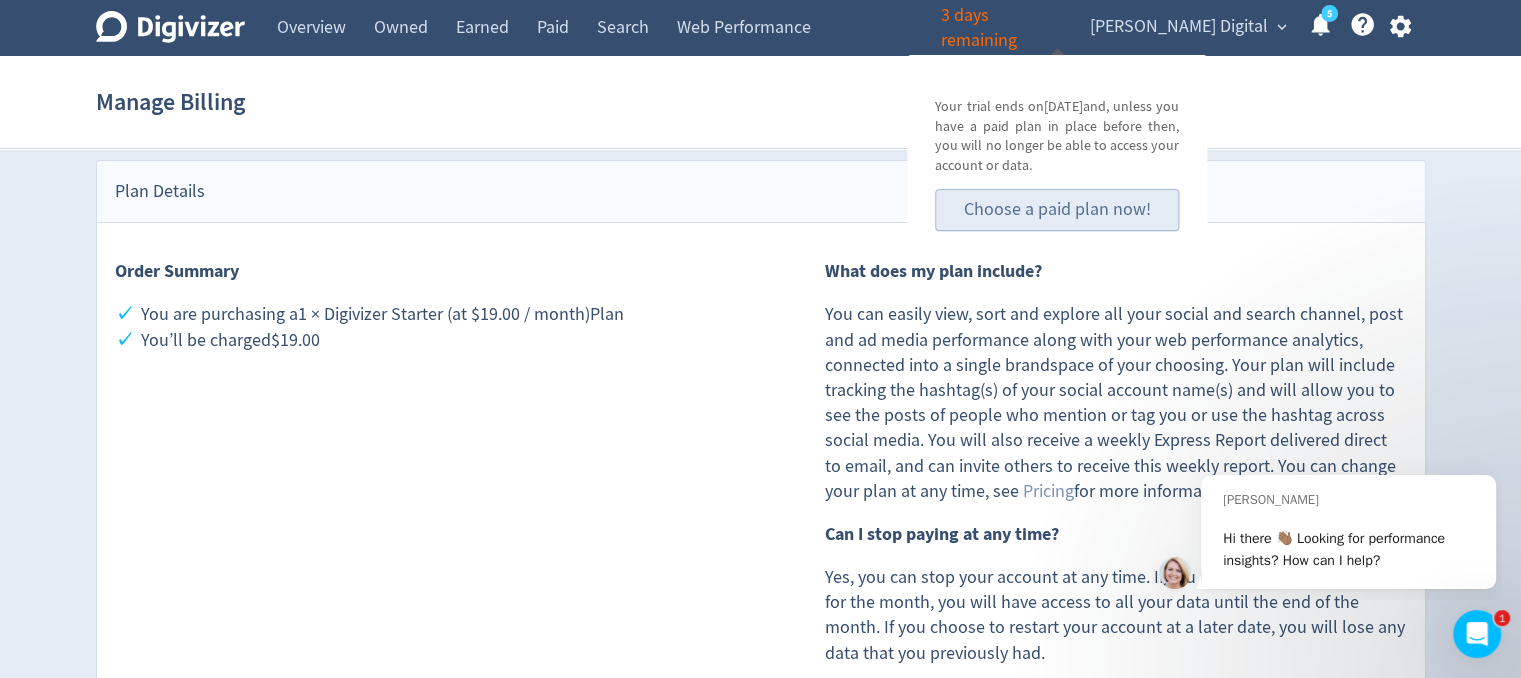click on "Choose a paid plan now!" at bounding box center (1057, 209) 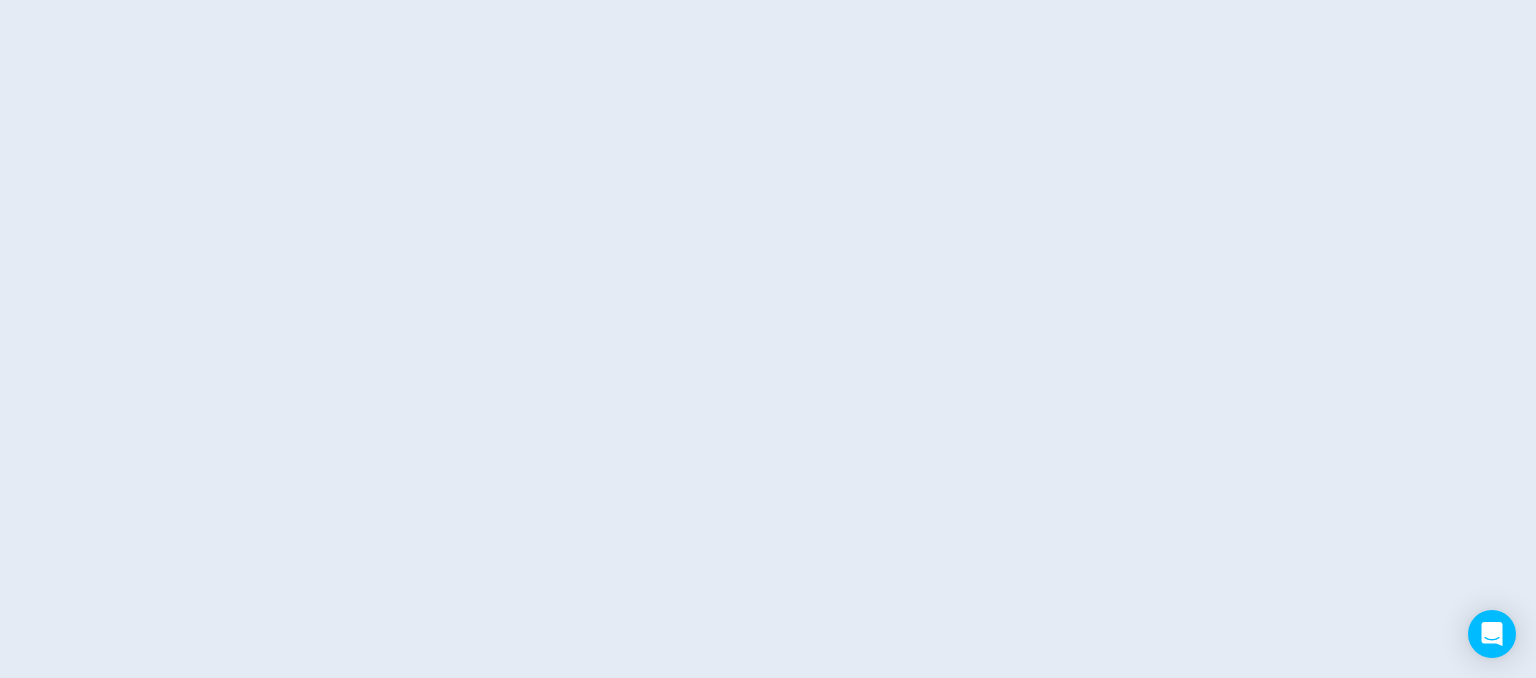 scroll, scrollTop: 0, scrollLeft: 0, axis: both 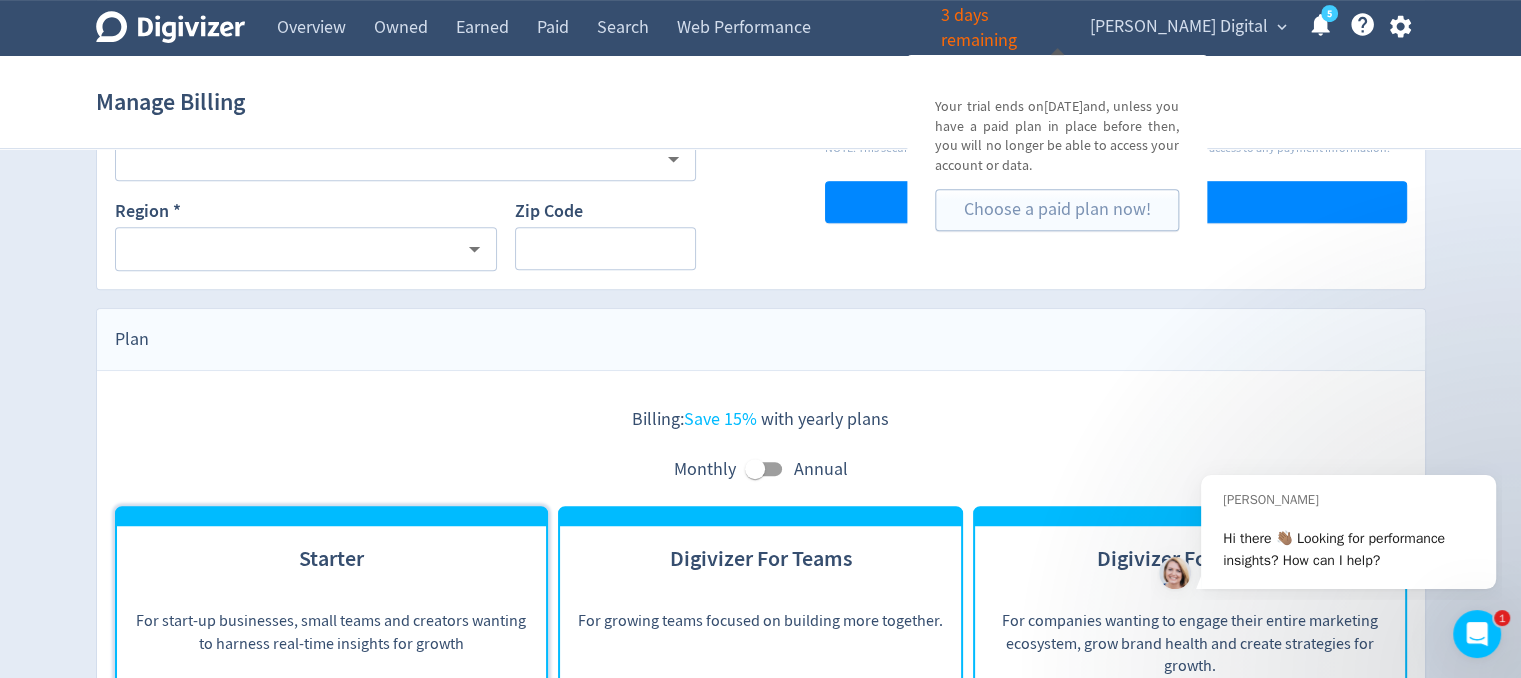 click on "Manage Billing" at bounding box center (761, 102) 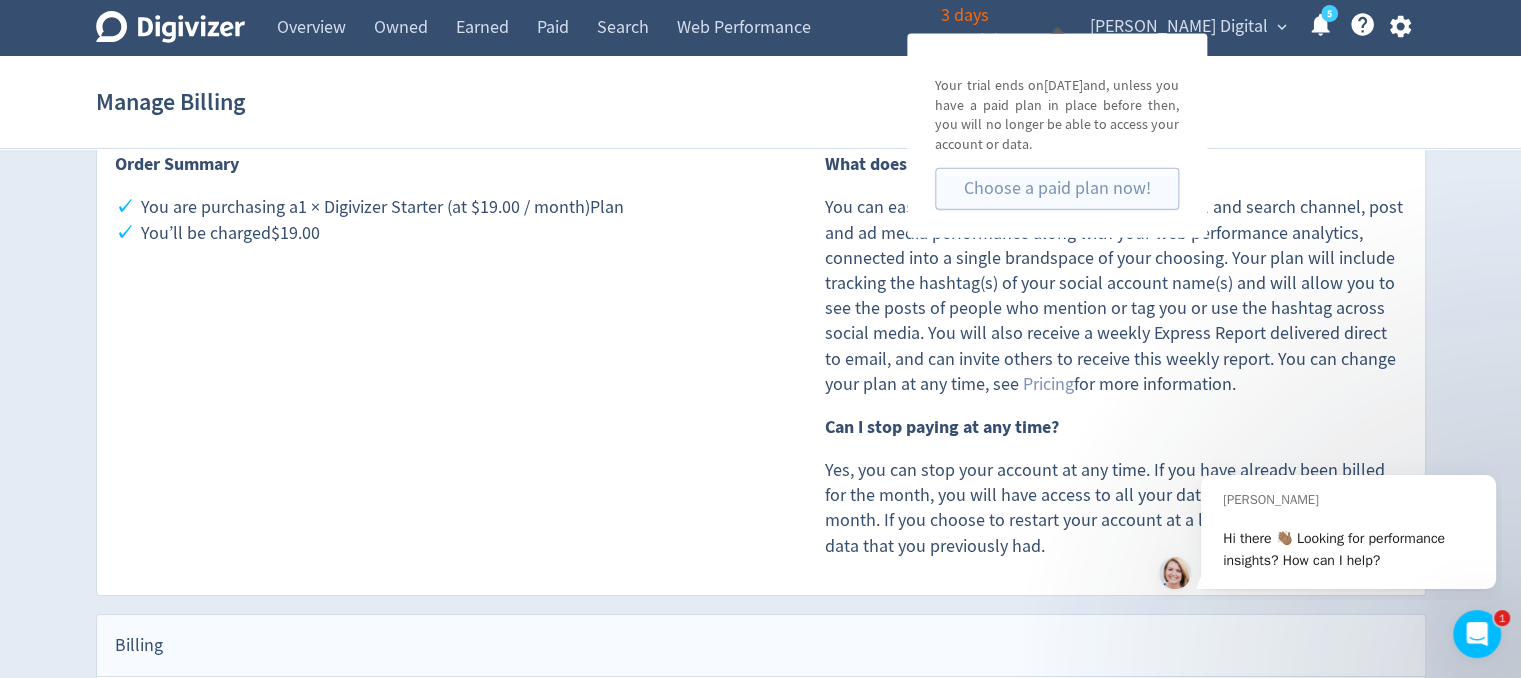 scroll, scrollTop: 0, scrollLeft: 0, axis: both 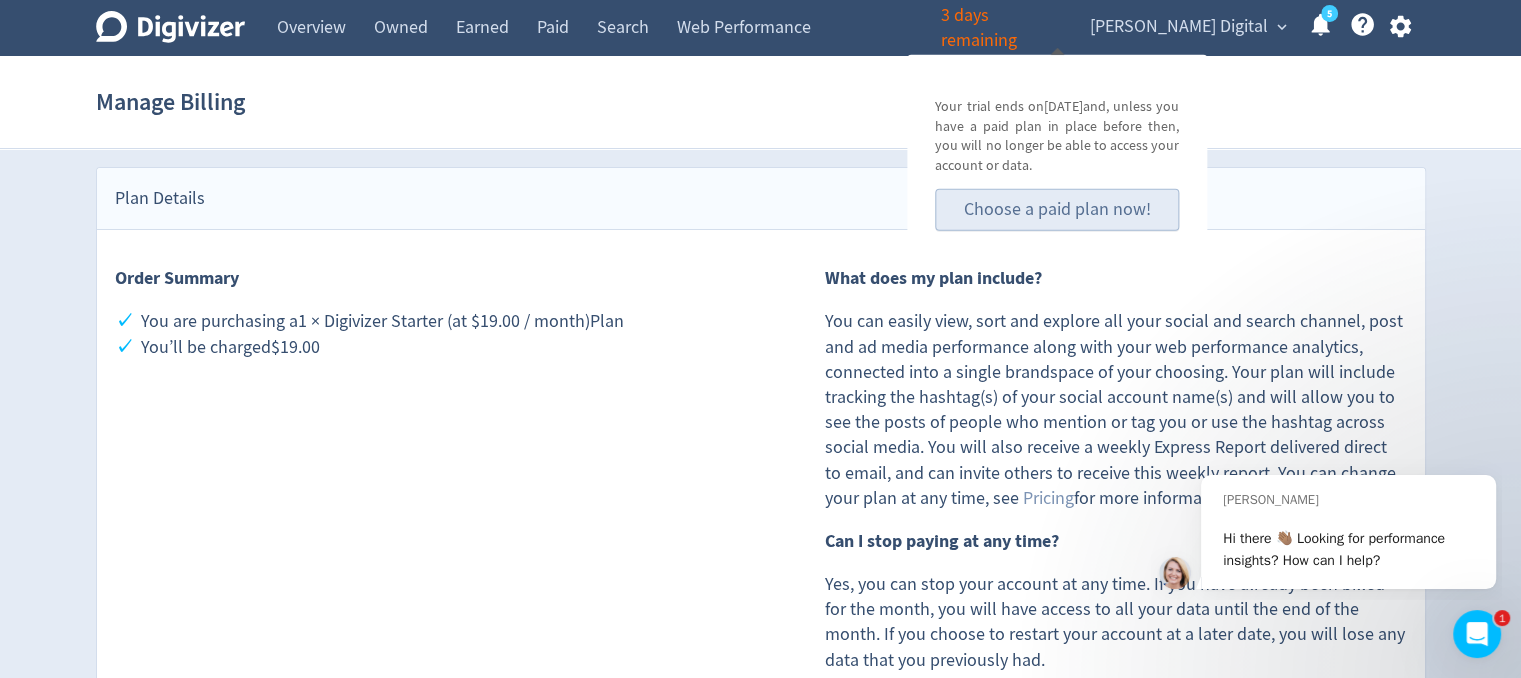 click on "Choose a paid plan now!" at bounding box center (1057, 209) 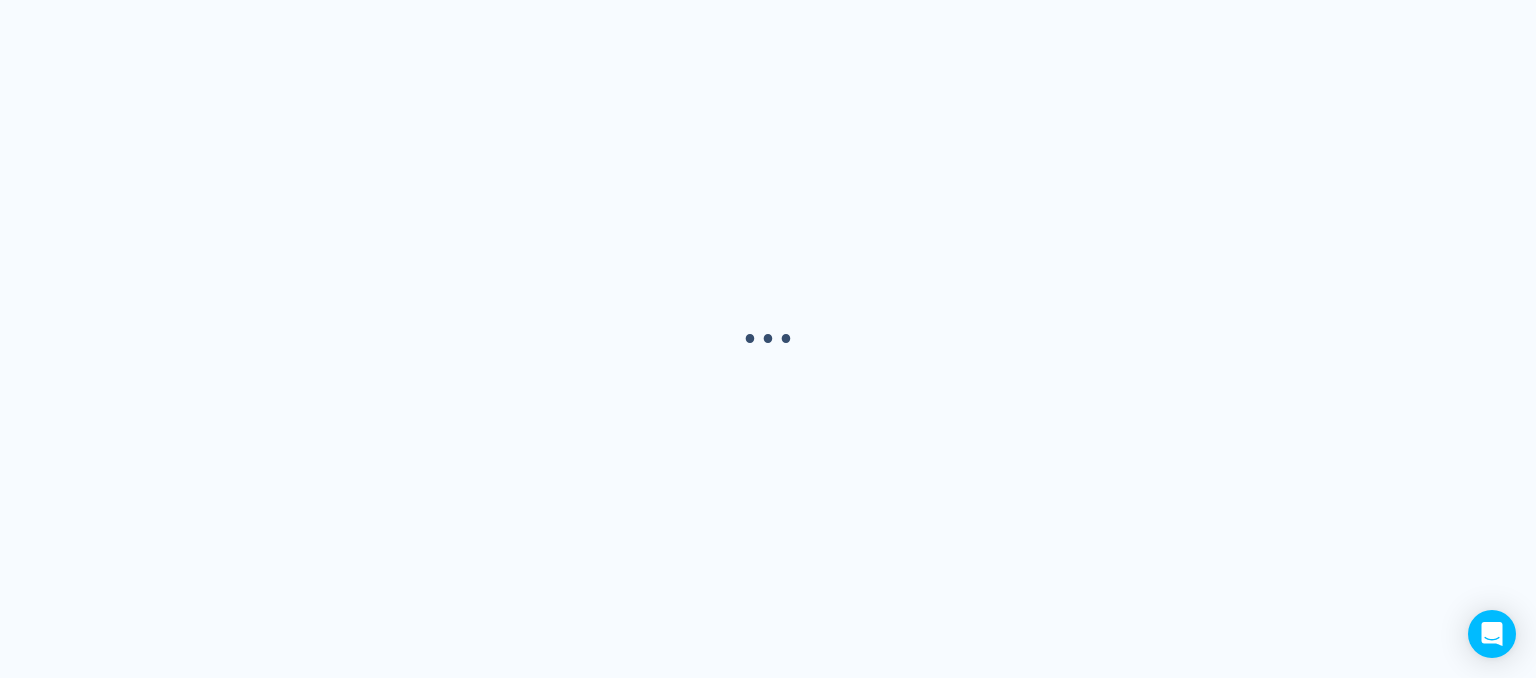scroll, scrollTop: 0, scrollLeft: 0, axis: both 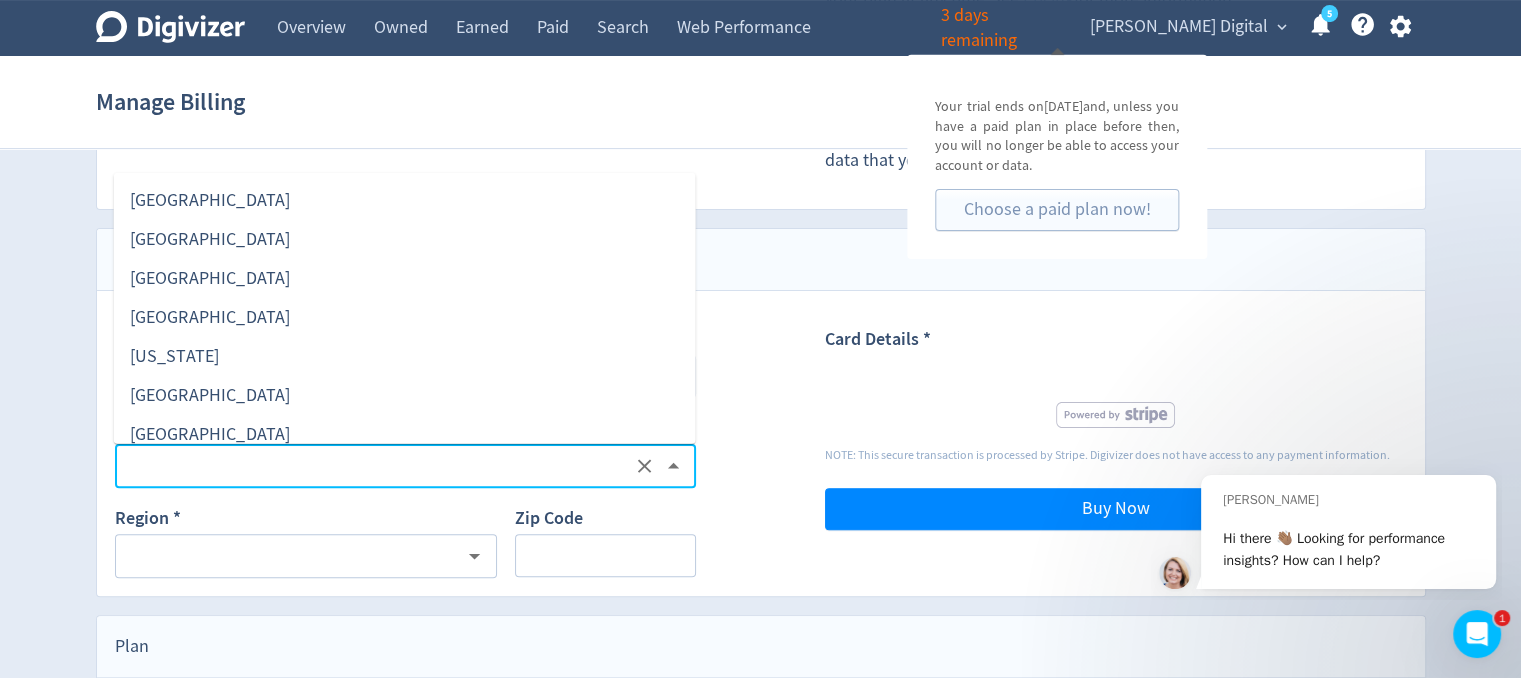 click at bounding box center (377, 466) 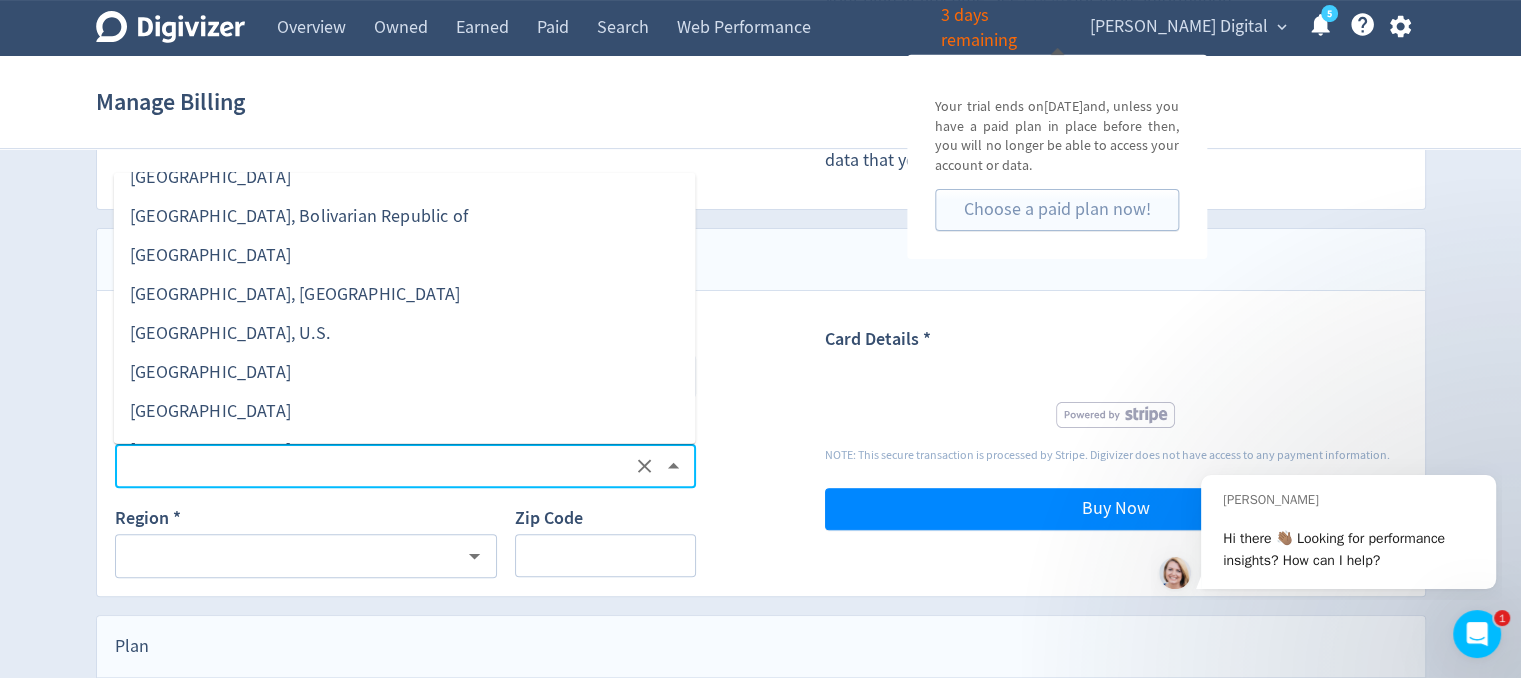scroll, scrollTop: 8821, scrollLeft: 0, axis: vertical 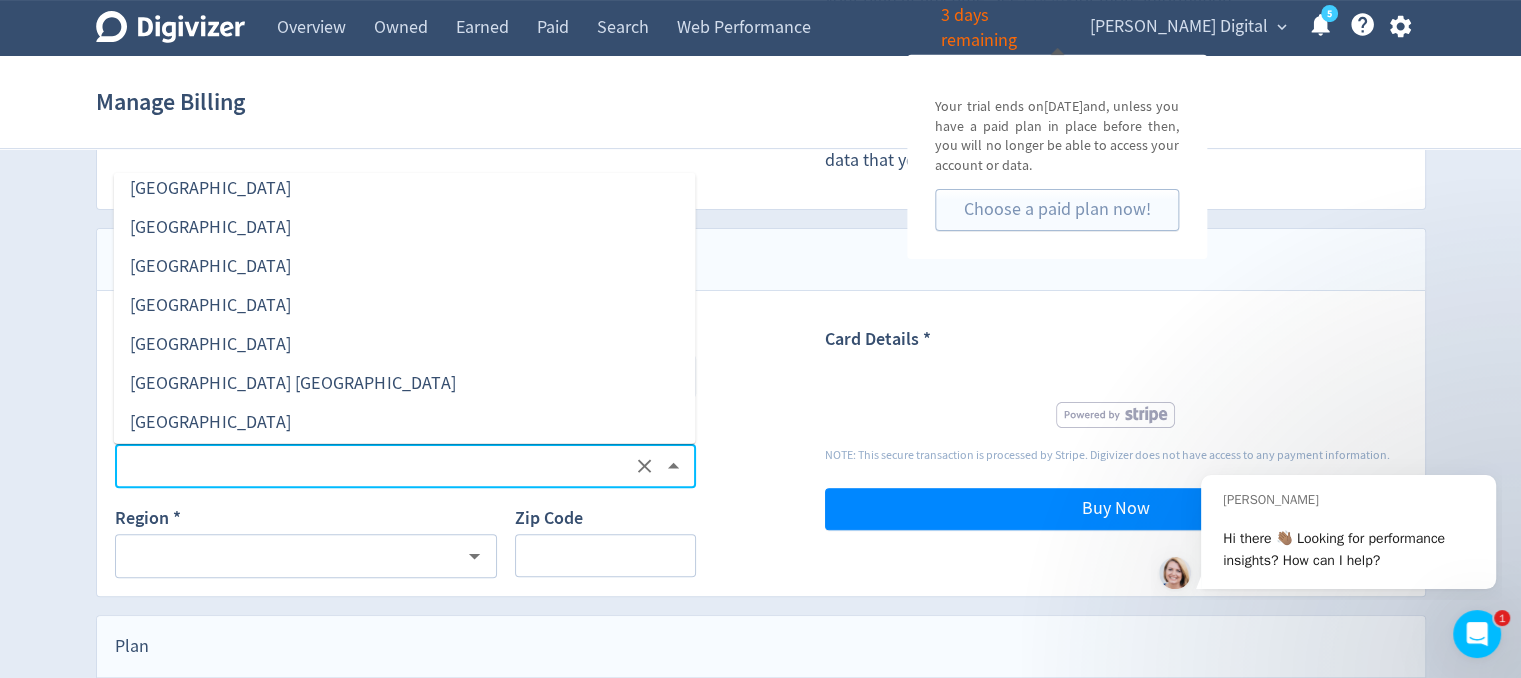 click on "United Kingdom" at bounding box center [405, 304] 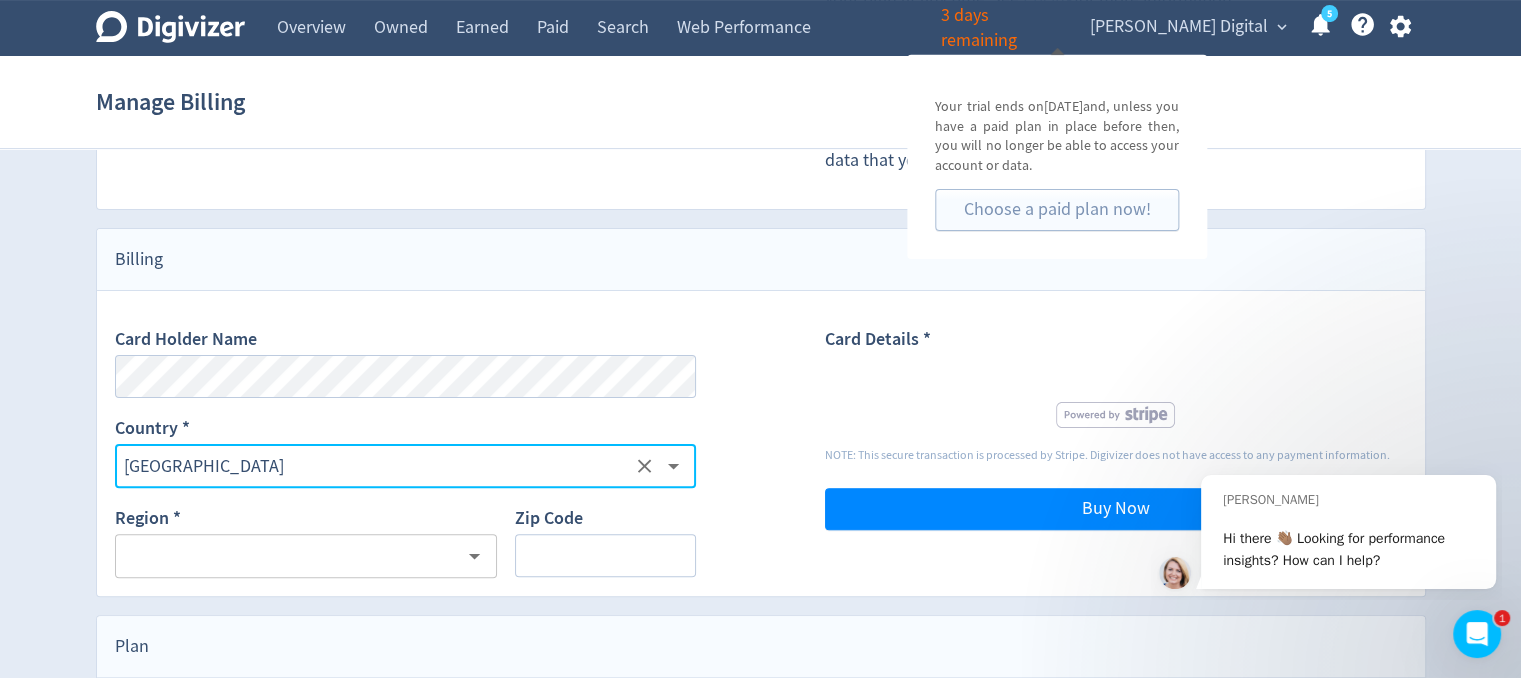 click on "​" at bounding box center (306, 556) 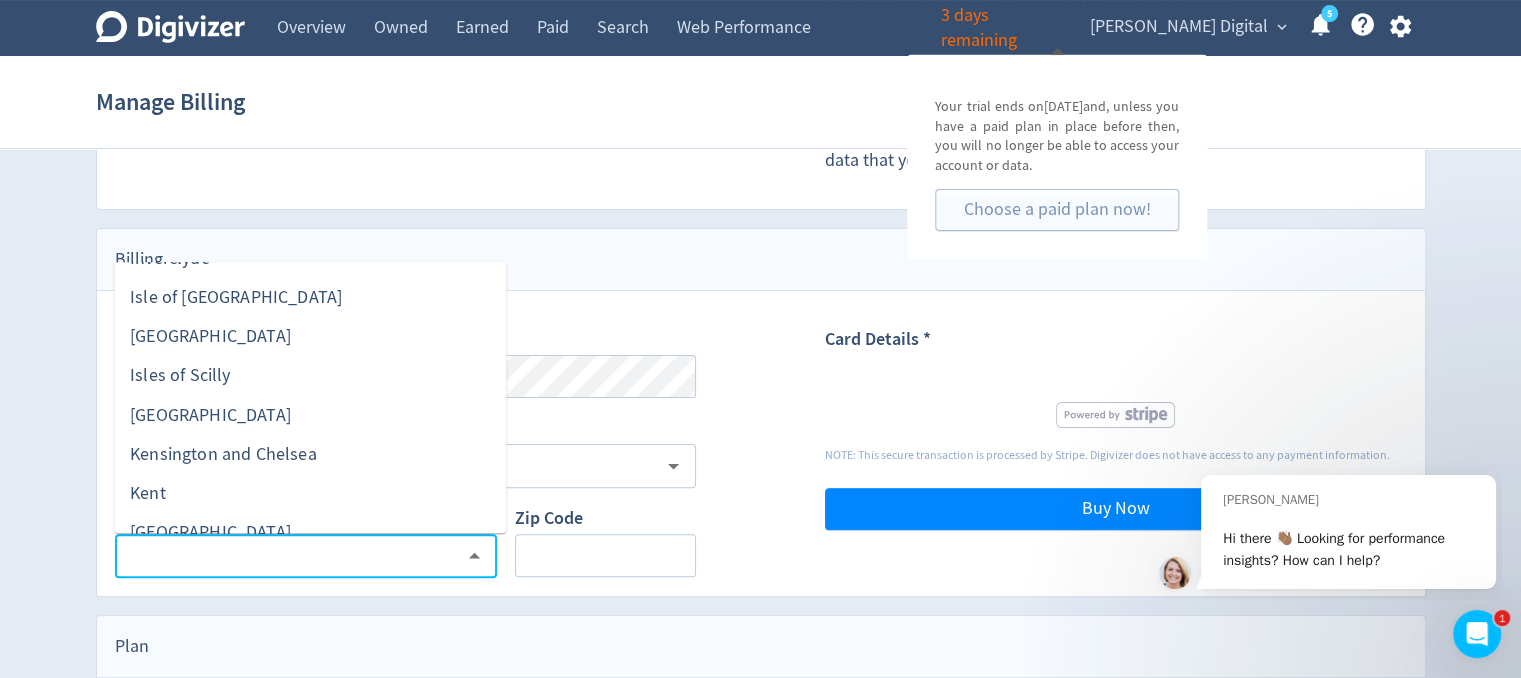 scroll, scrollTop: 3945, scrollLeft: 0, axis: vertical 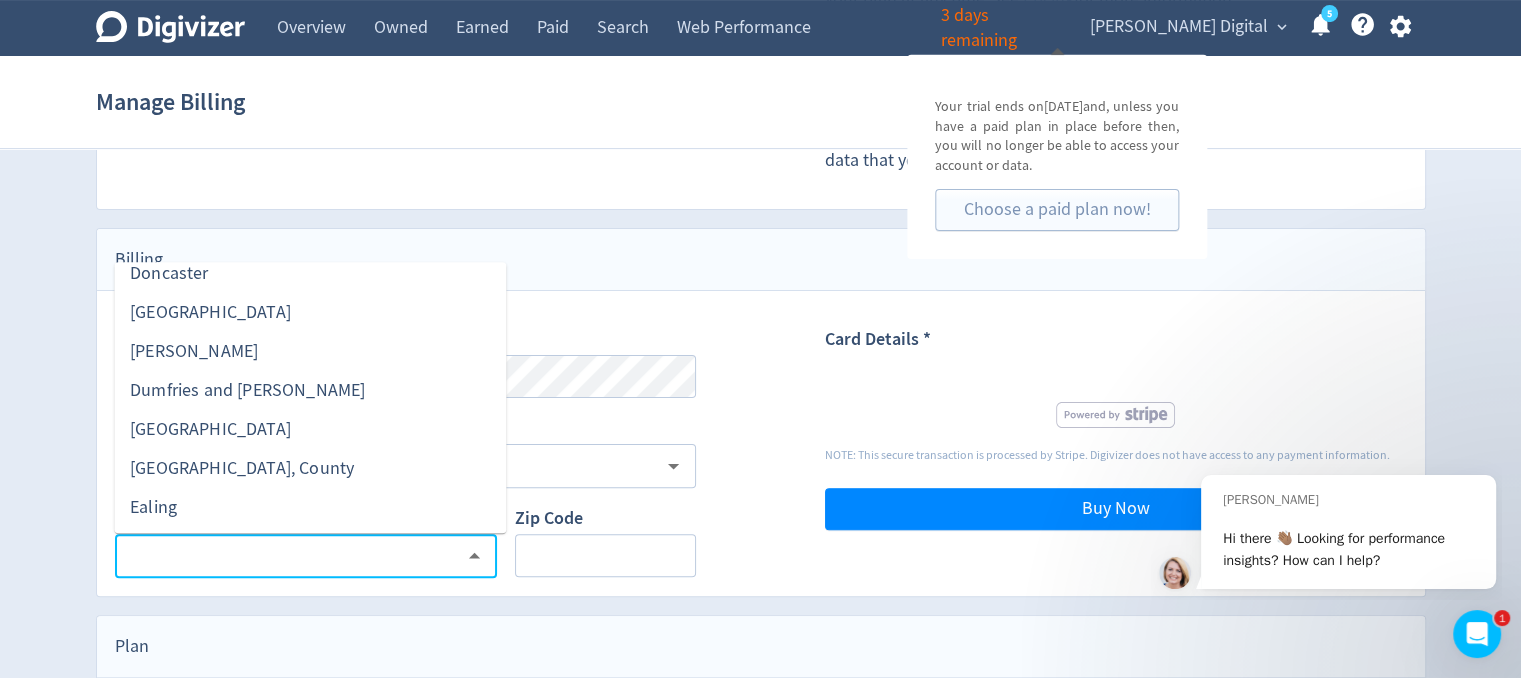 click on "Ealing" at bounding box center (310, 507) 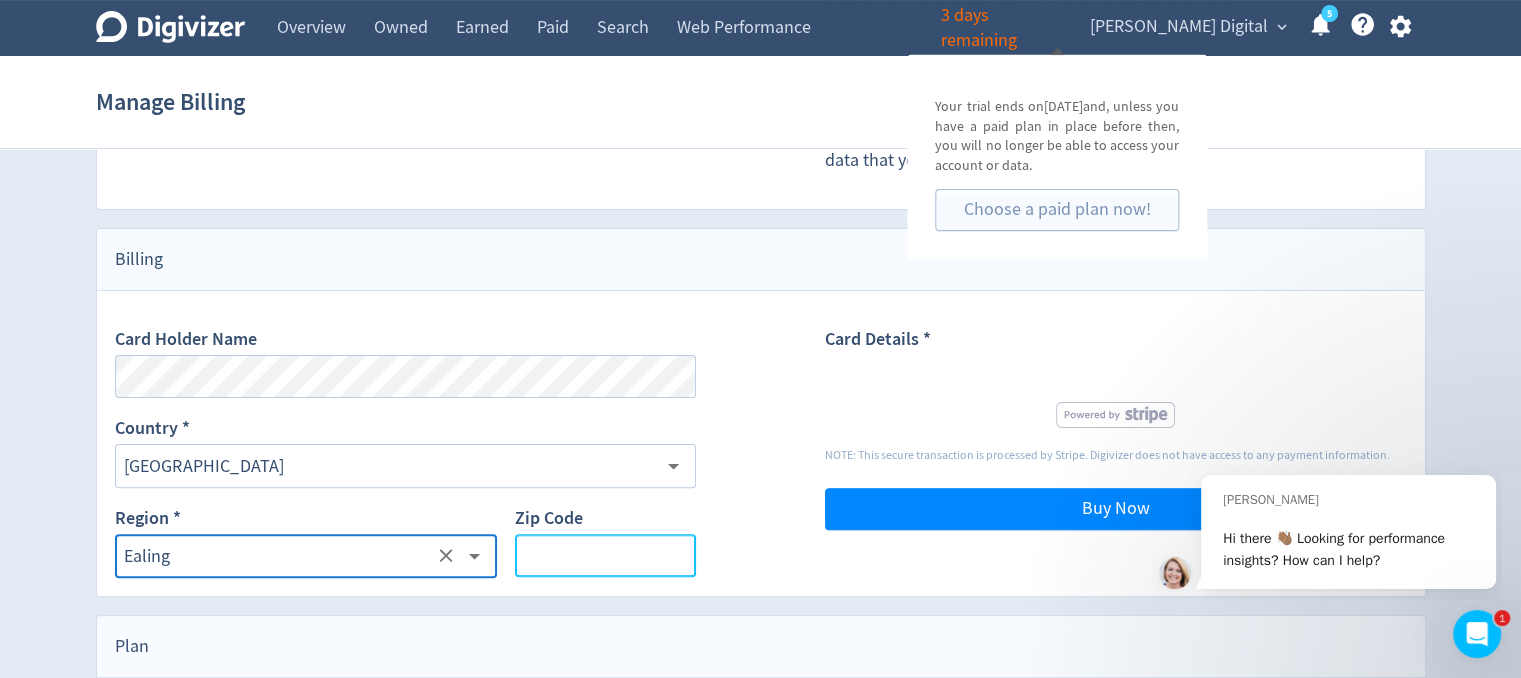 click on "Zip Code" at bounding box center [605, 555] 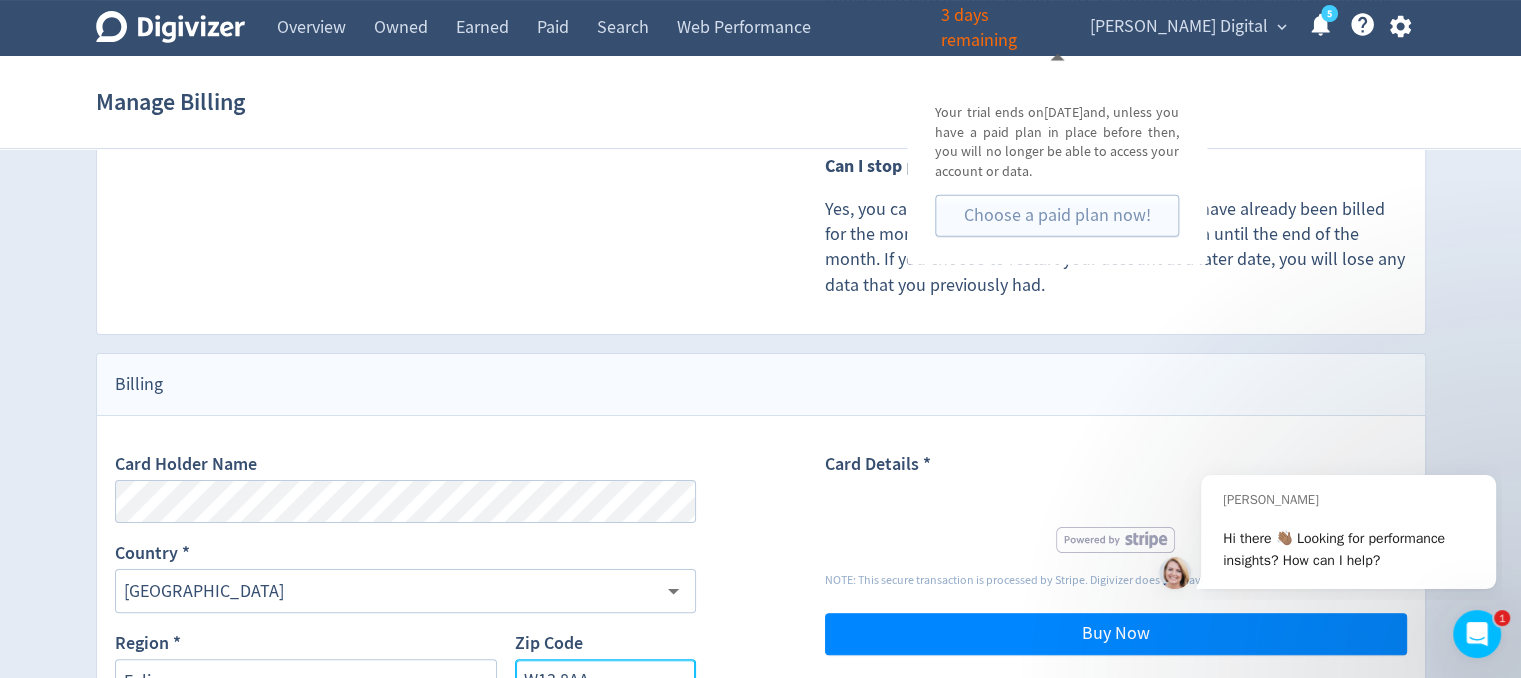 scroll, scrollTop: 475, scrollLeft: 0, axis: vertical 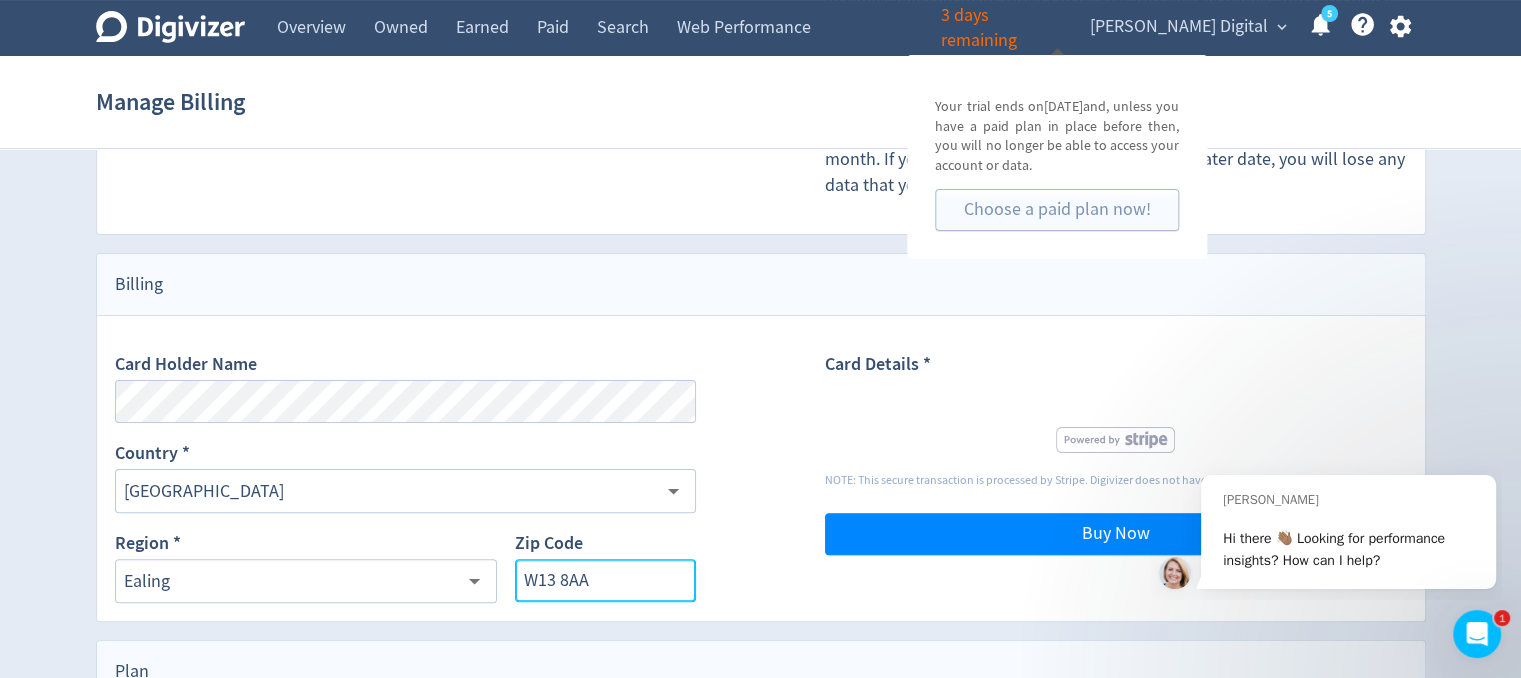 type on "W13 8AA" 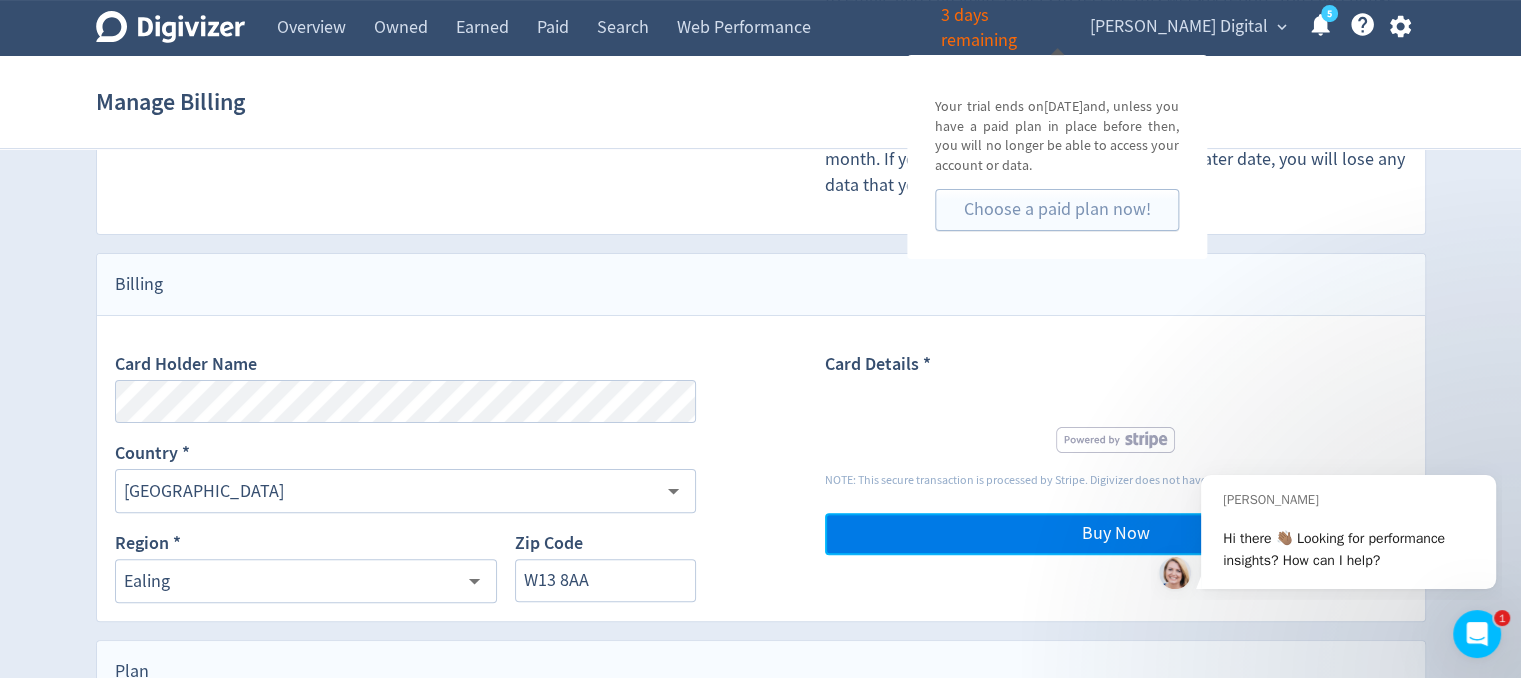 click on "Buy Now" at bounding box center (1116, 534) 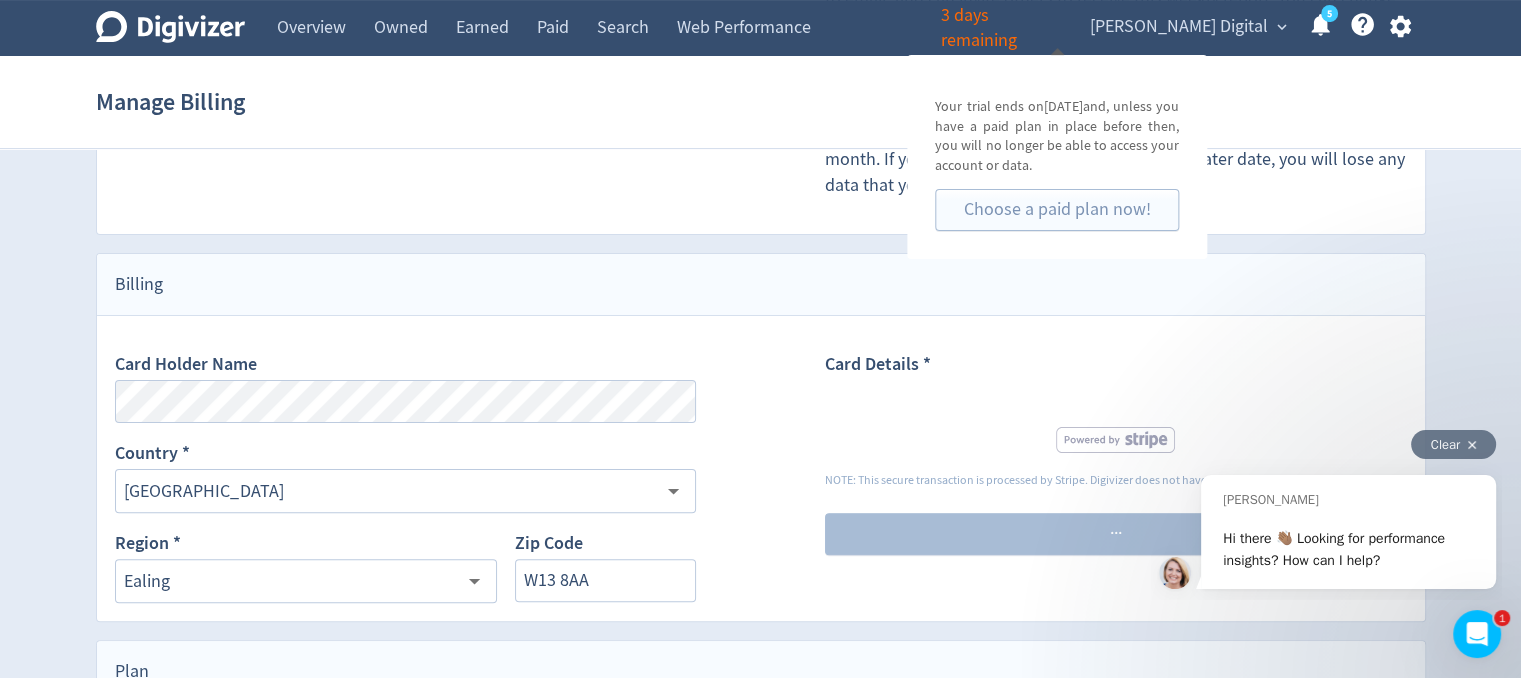 click on "Clear" at bounding box center (1453, 444) 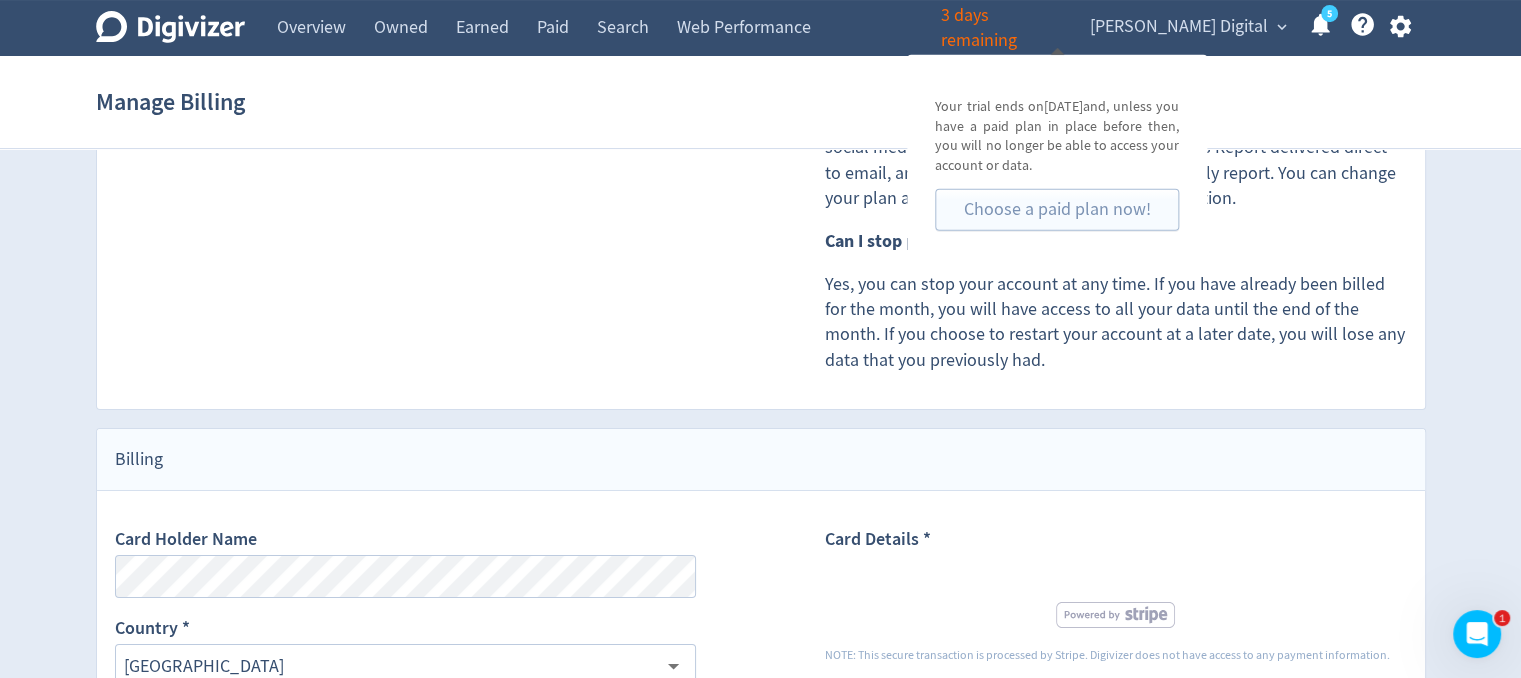 scroll, scrollTop: 0, scrollLeft: 0, axis: both 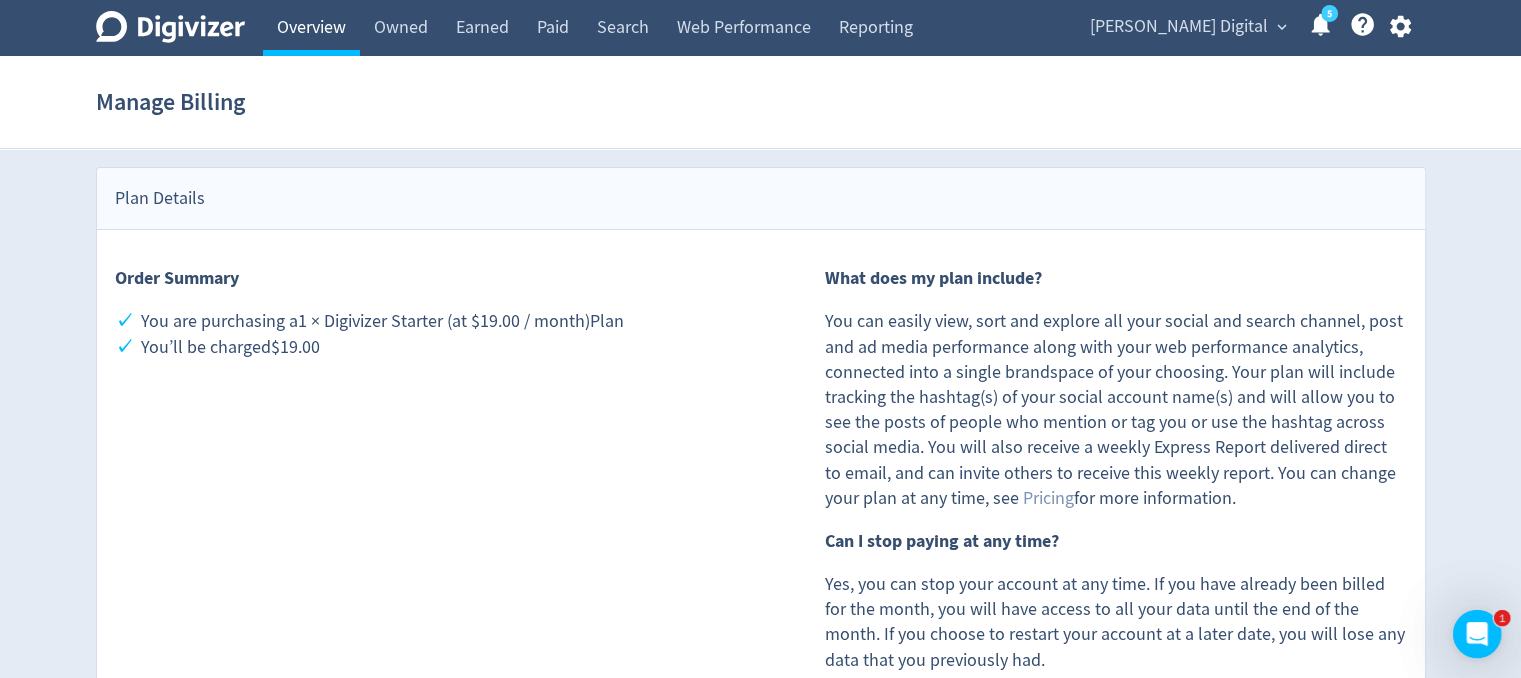 click on "Overview" at bounding box center [311, 28] 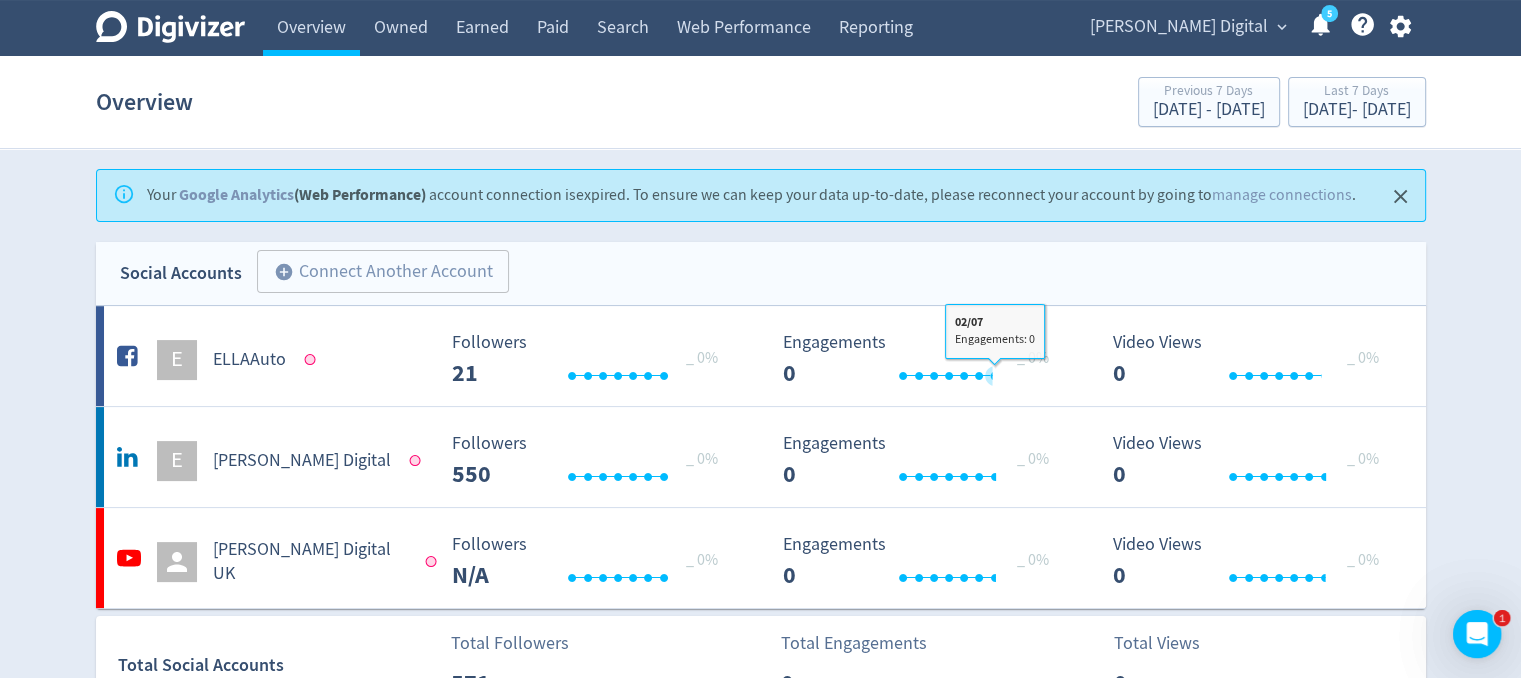 scroll, scrollTop: 0, scrollLeft: 0, axis: both 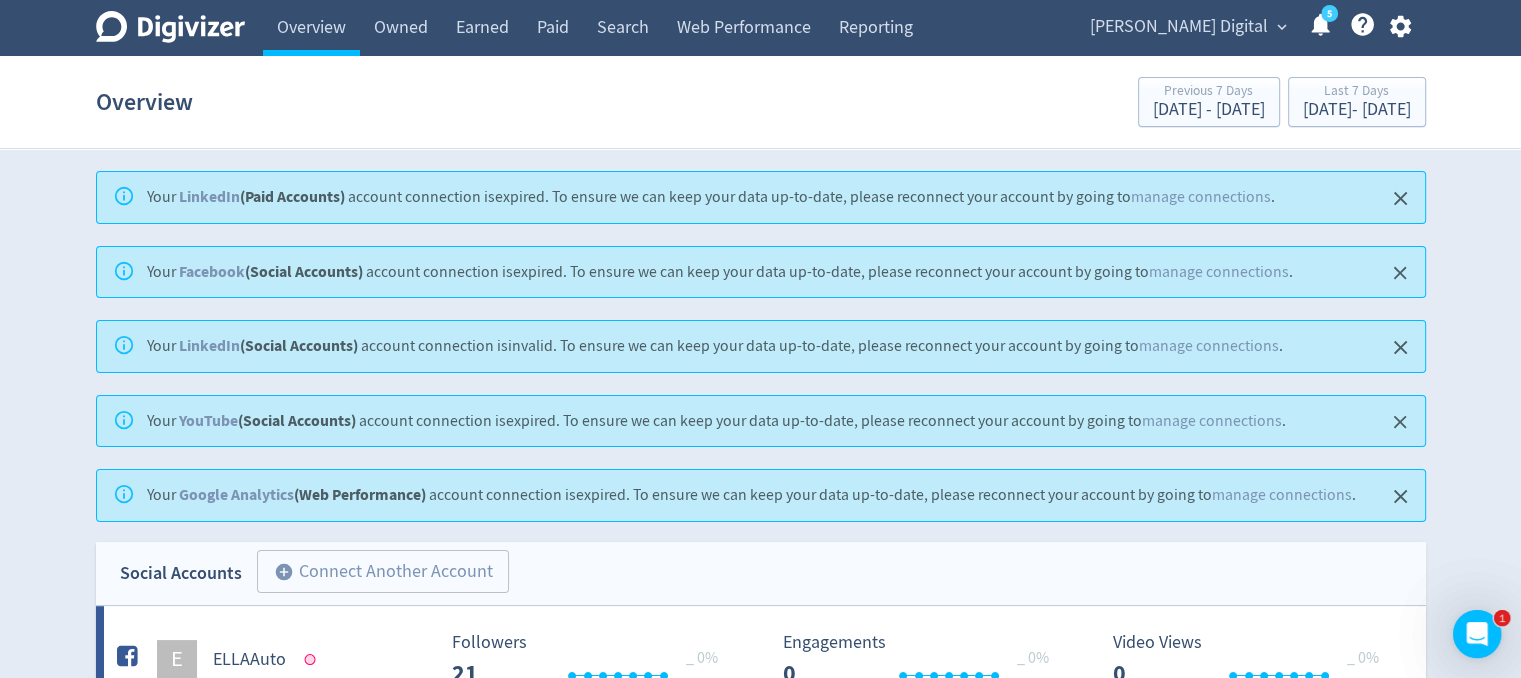 click 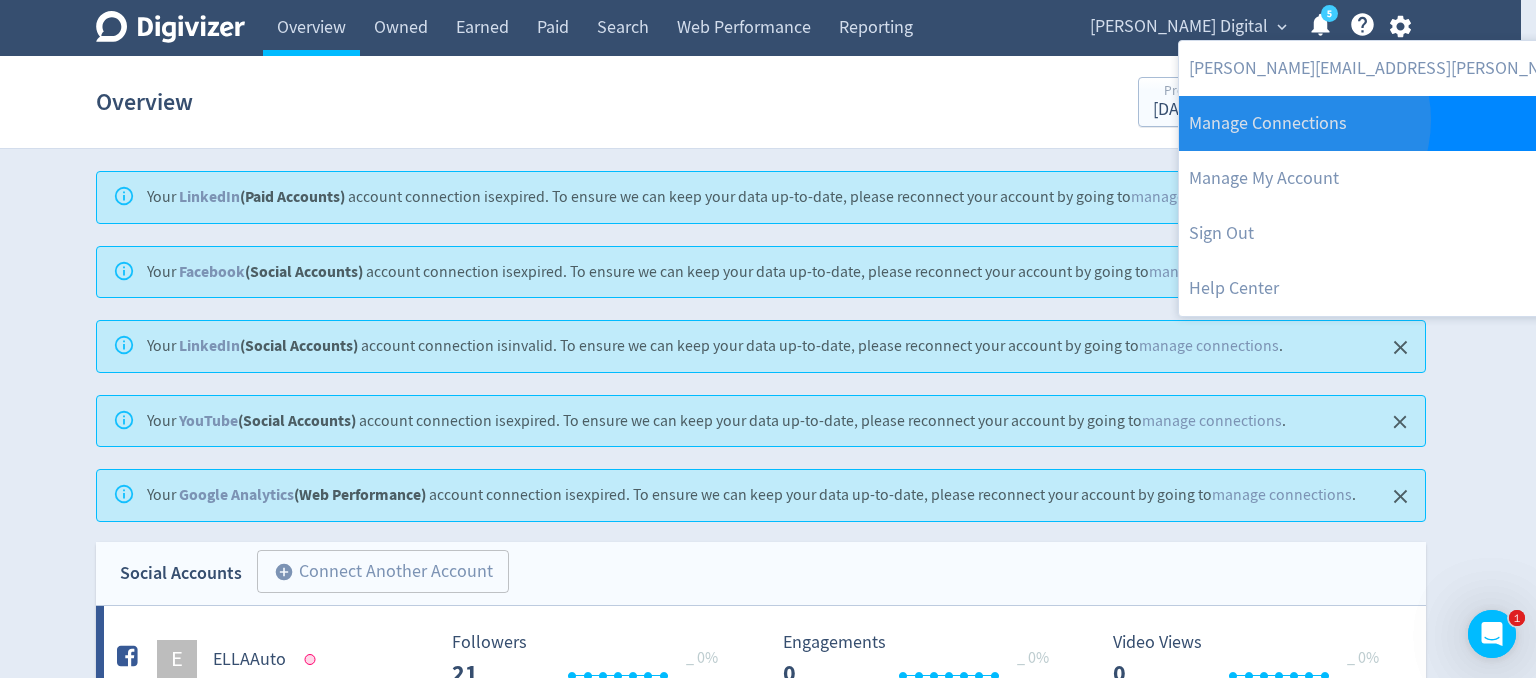 click on "Manage Connections" at bounding box center [1446, 123] 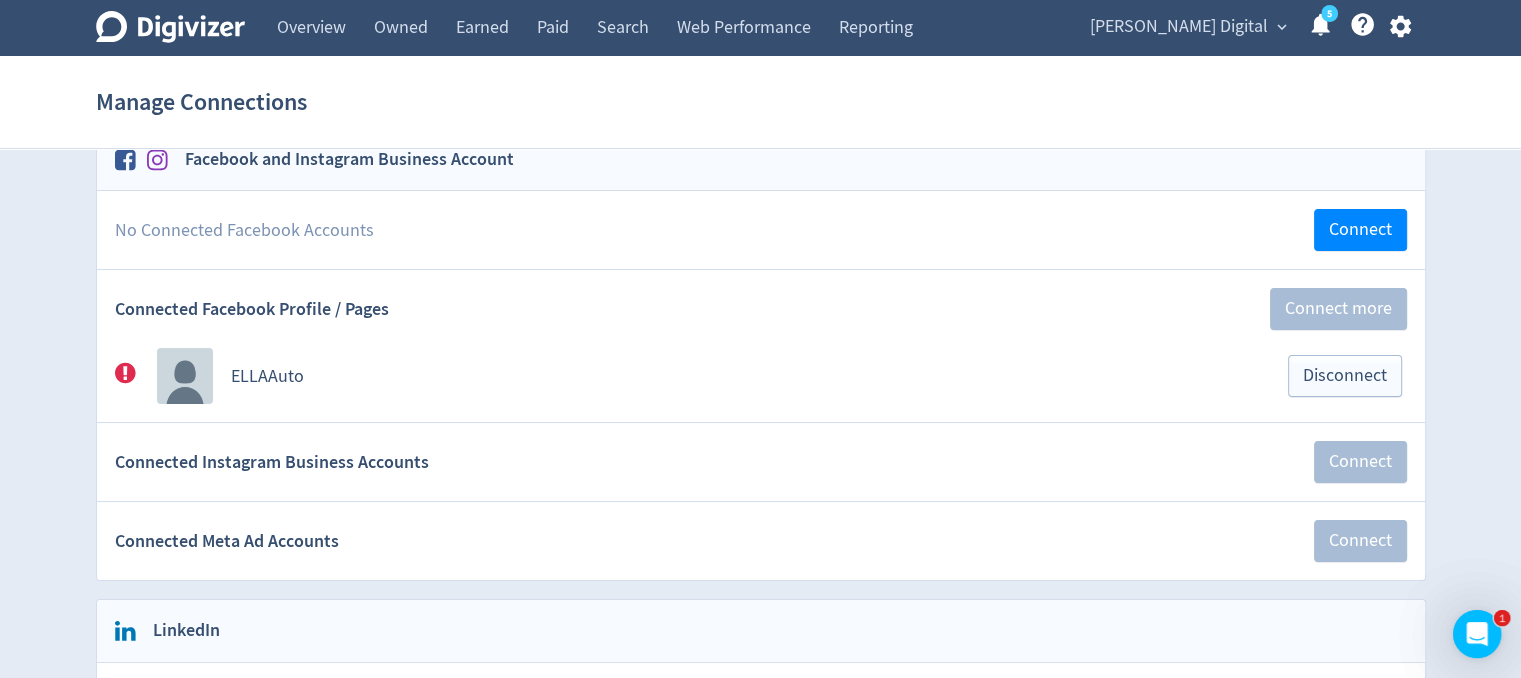 scroll, scrollTop: 0, scrollLeft: 0, axis: both 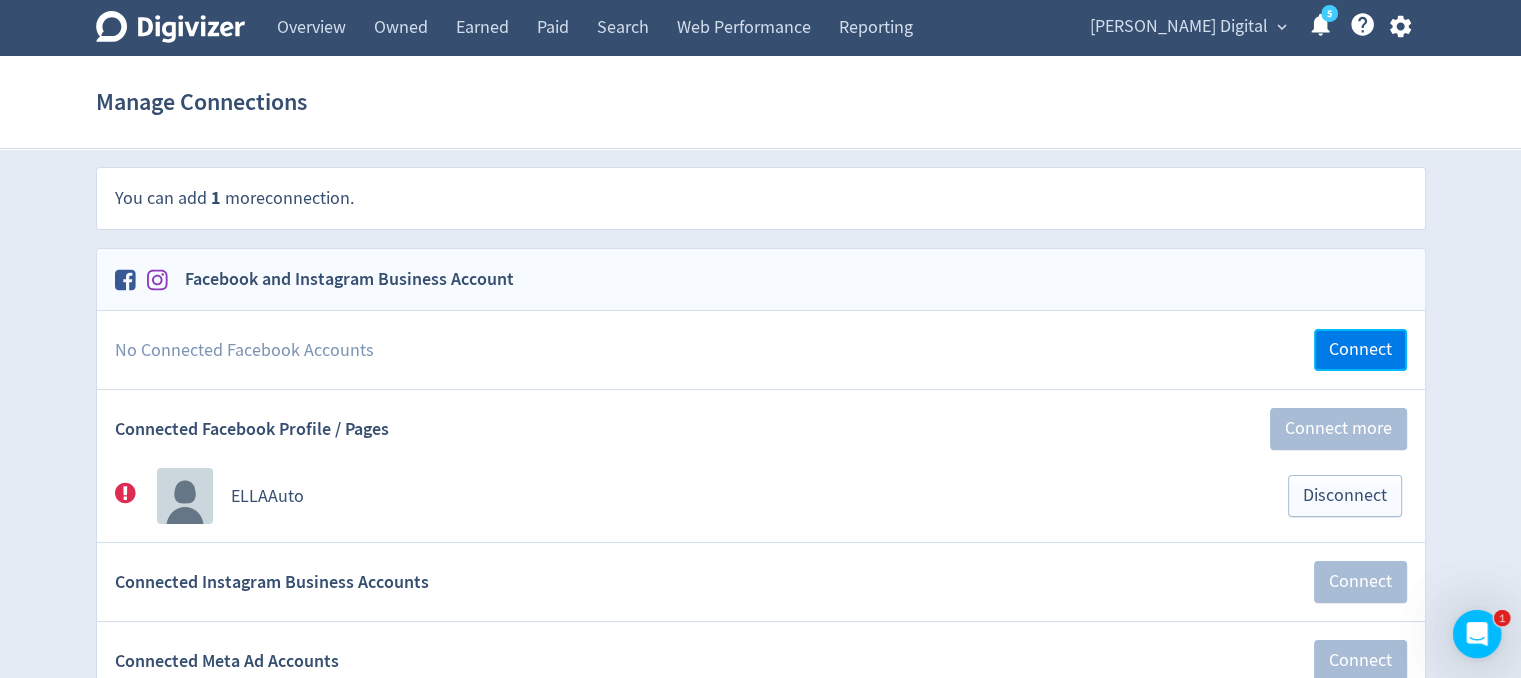click on "Connect" at bounding box center [1360, 350] 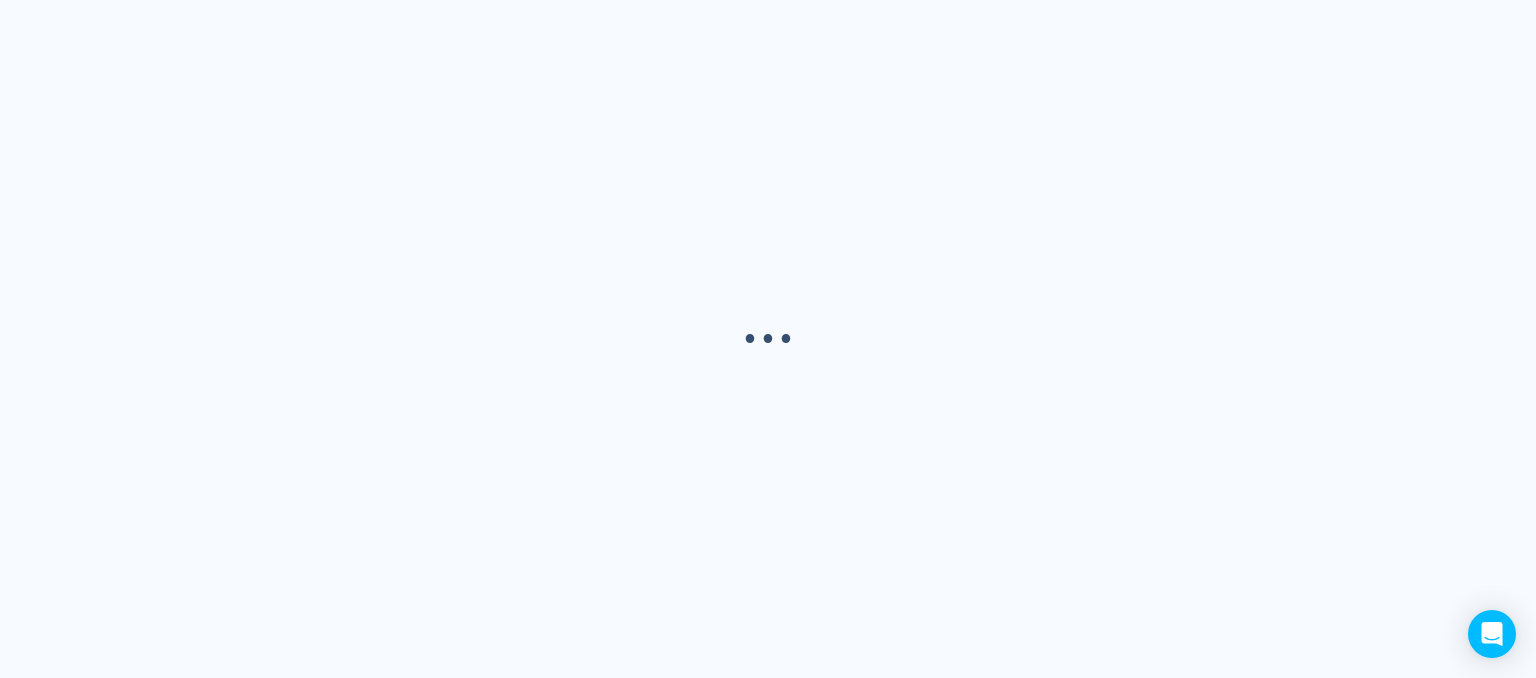 scroll, scrollTop: 0, scrollLeft: 0, axis: both 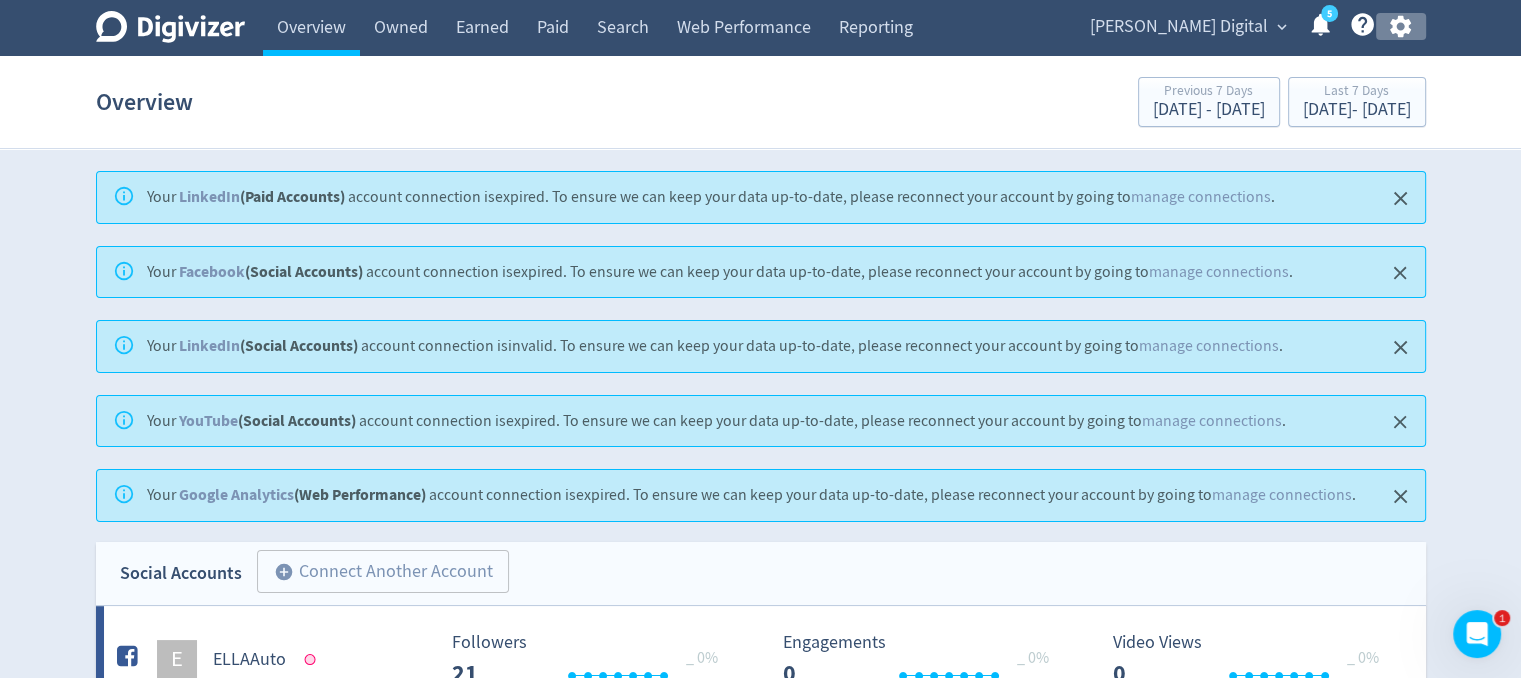 click 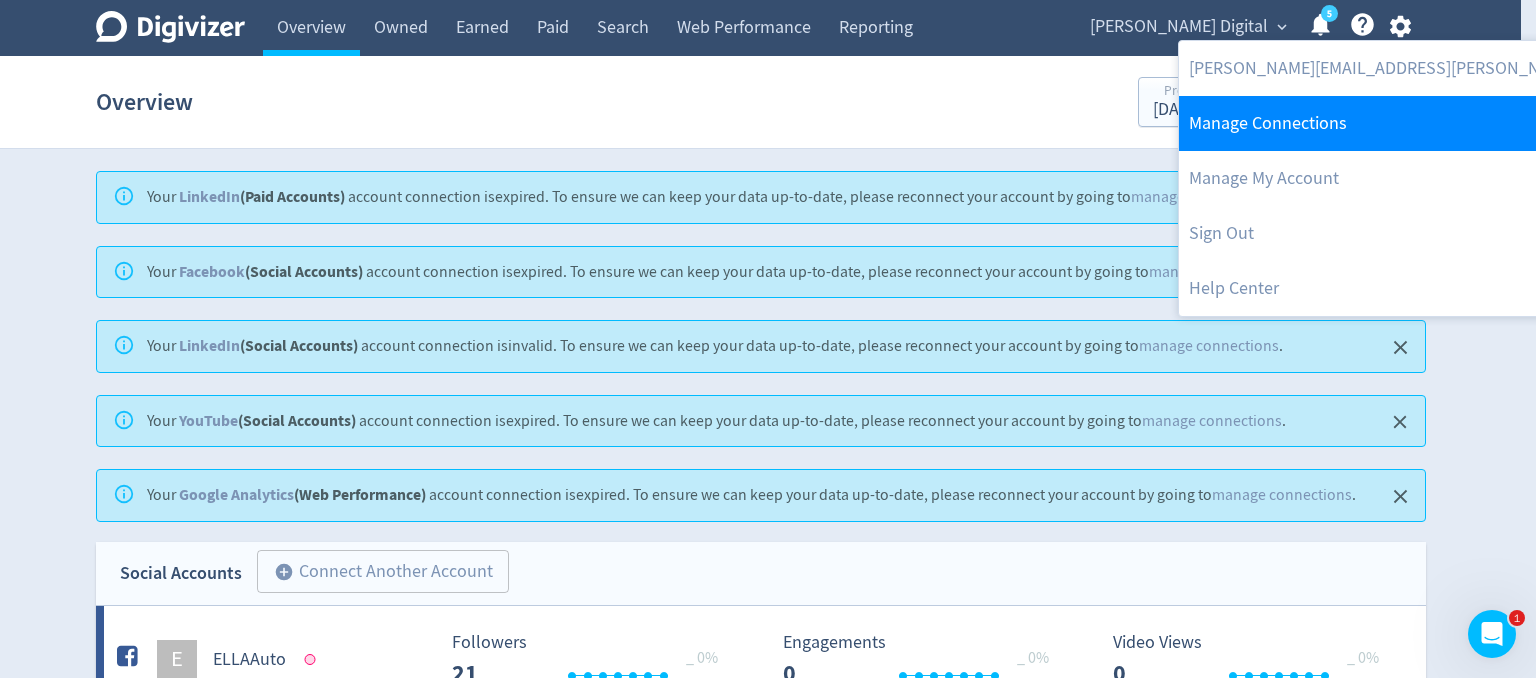 click on "Manage Connections" at bounding box center [1446, 123] 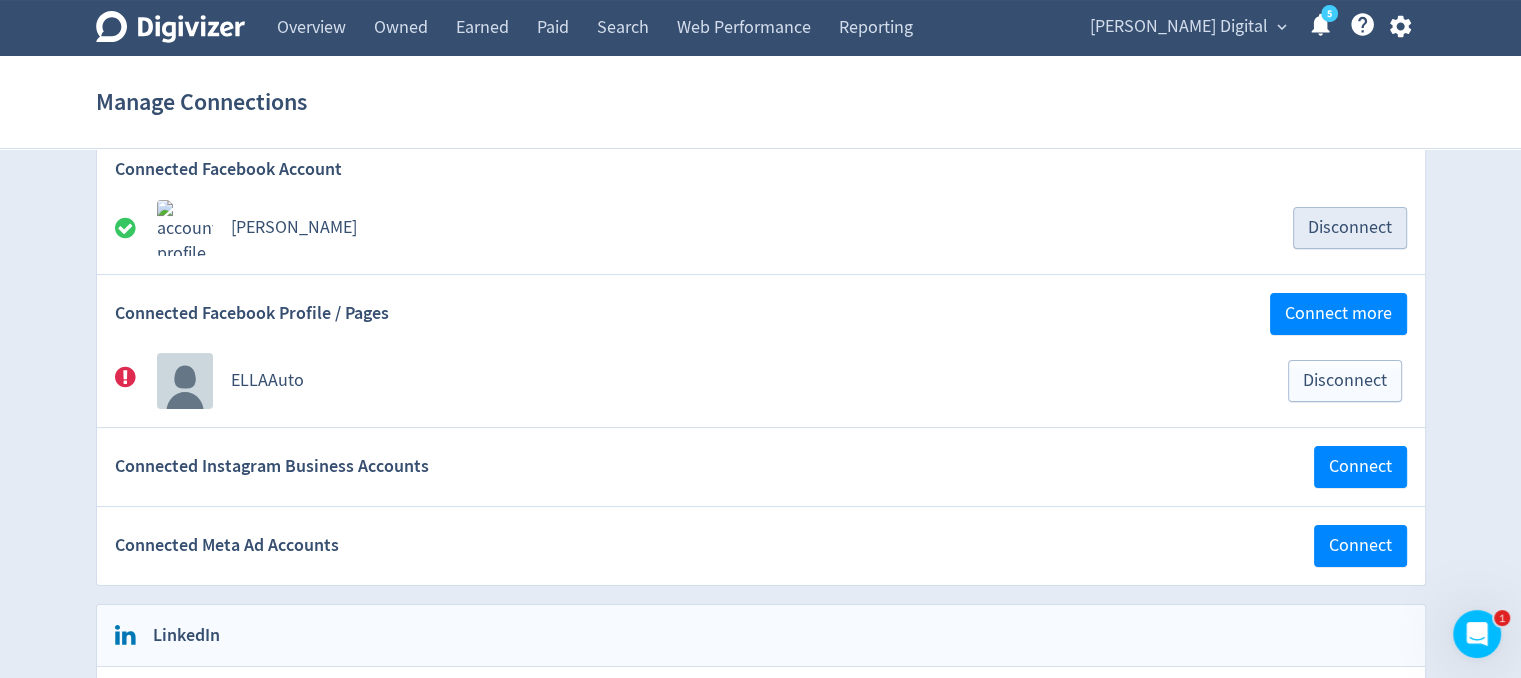 scroll, scrollTop: 200, scrollLeft: 0, axis: vertical 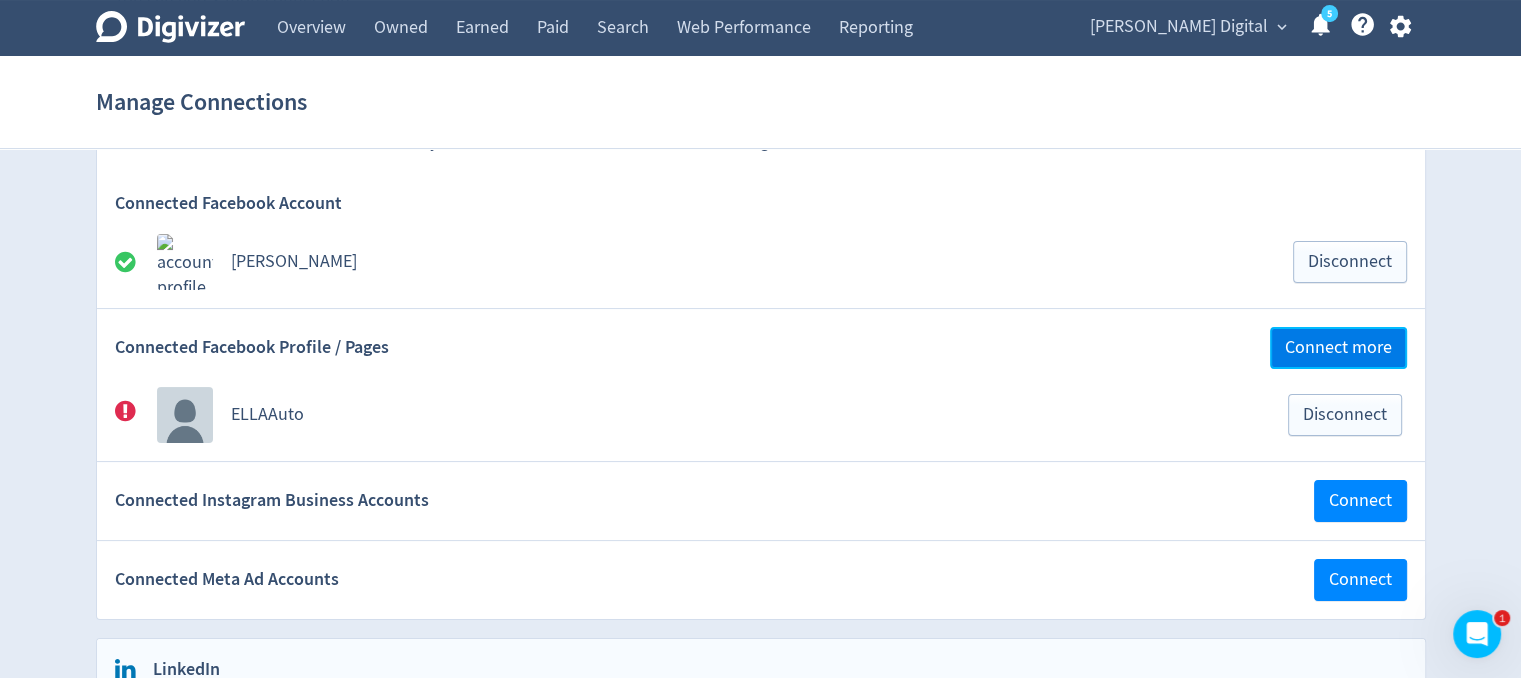 click on "Connect more" at bounding box center (1338, 348) 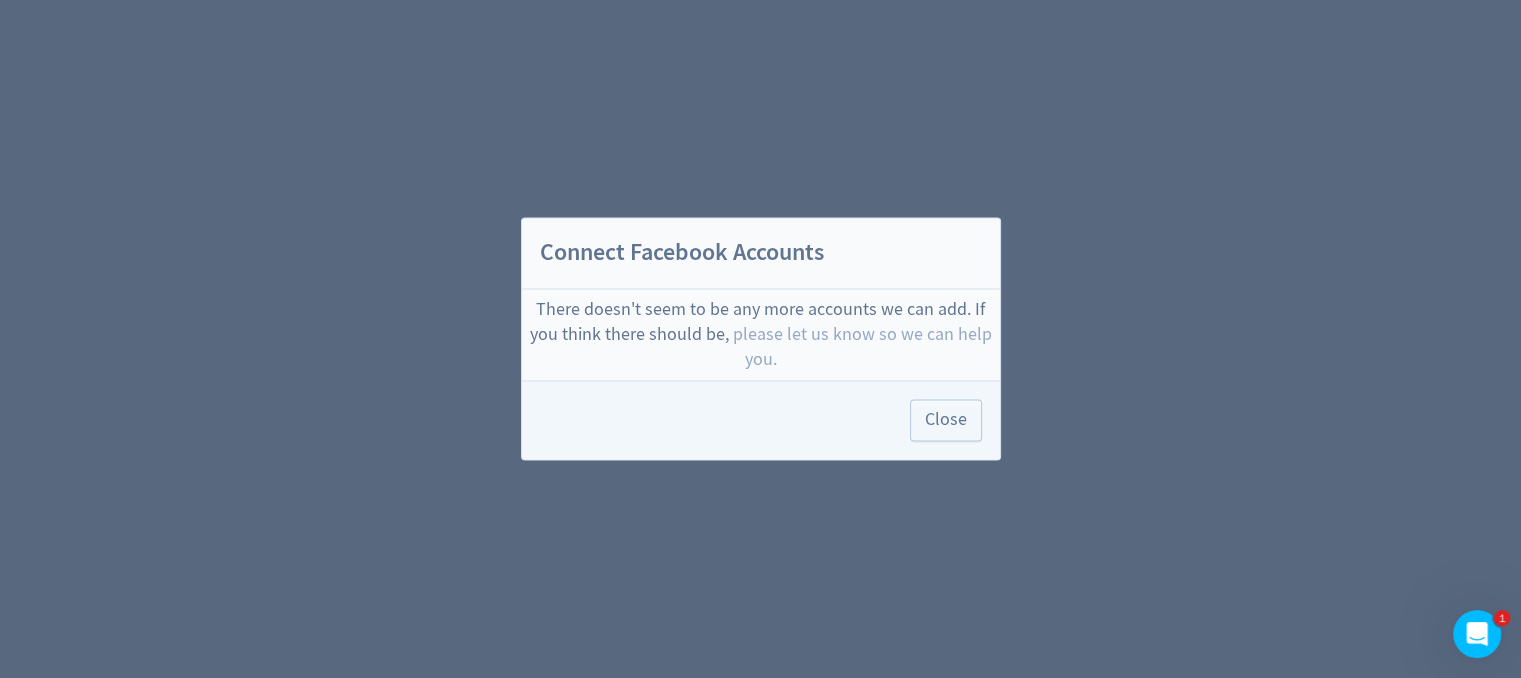 scroll, scrollTop: 0, scrollLeft: 0, axis: both 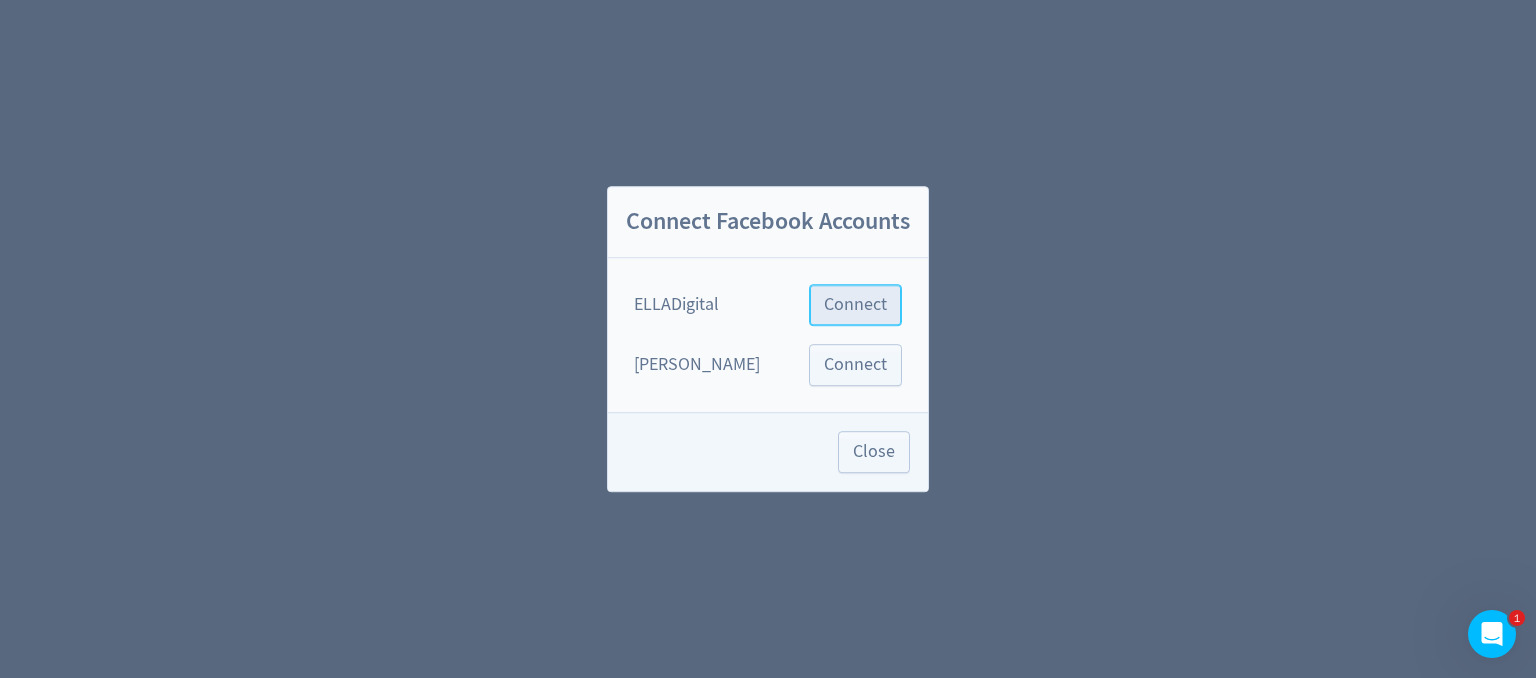 click on "Connect" at bounding box center (855, 305) 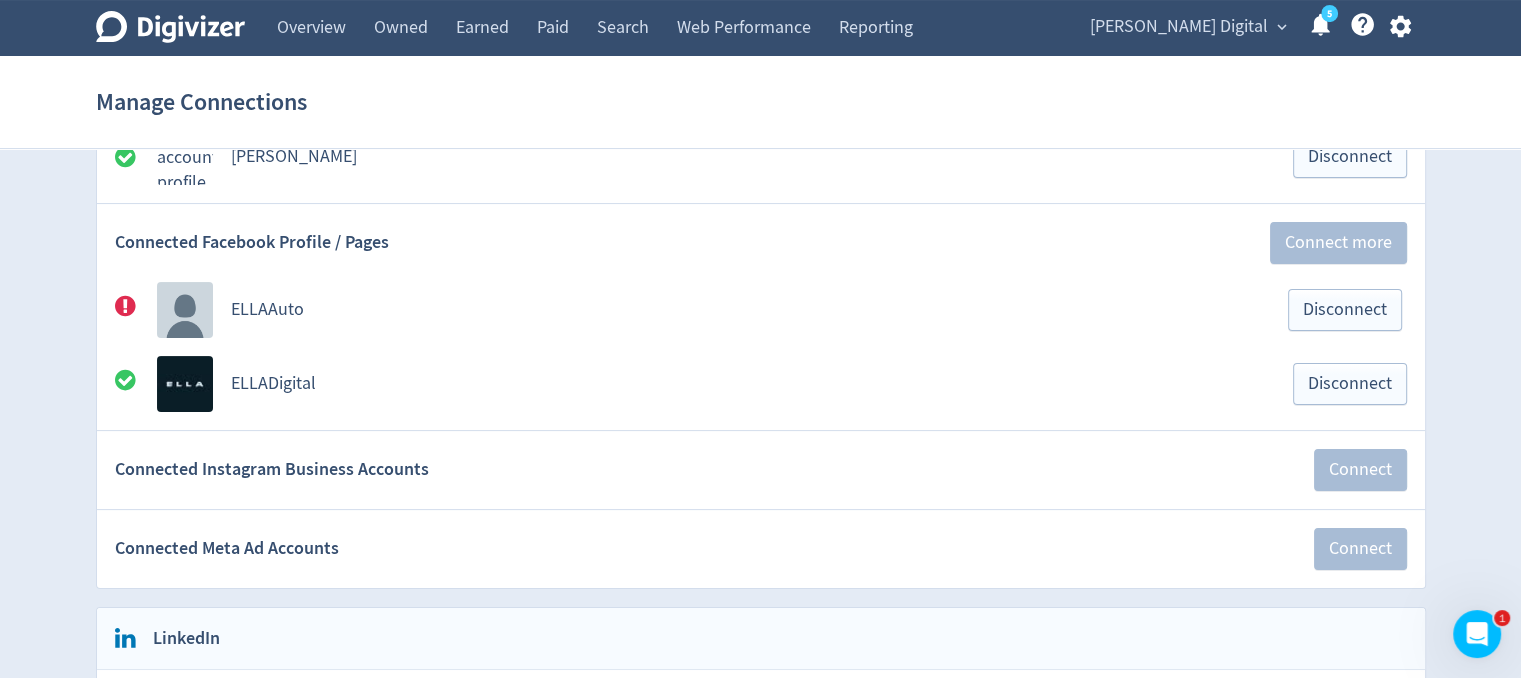 scroll, scrollTop: 300, scrollLeft: 0, axis: vertical 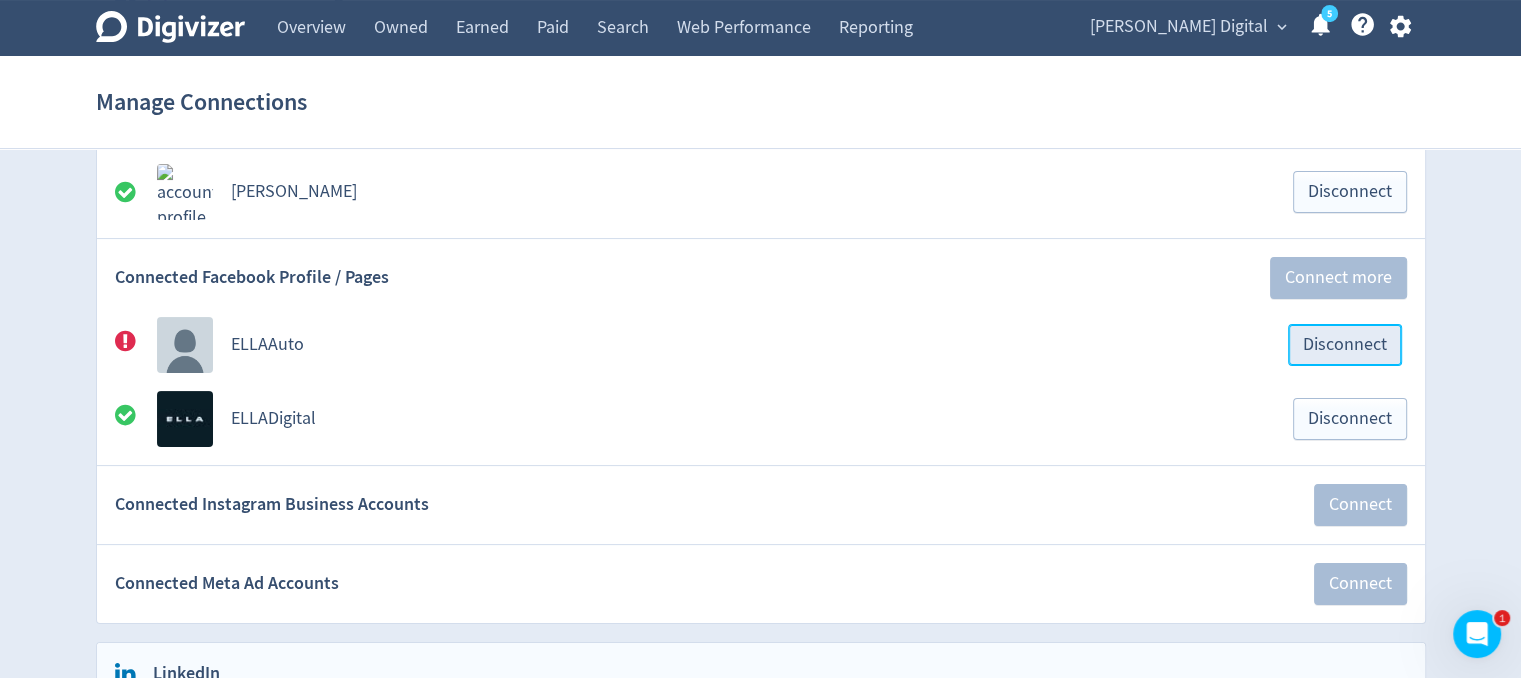 click on "Disconnect" at bounding box center (1345, 345) 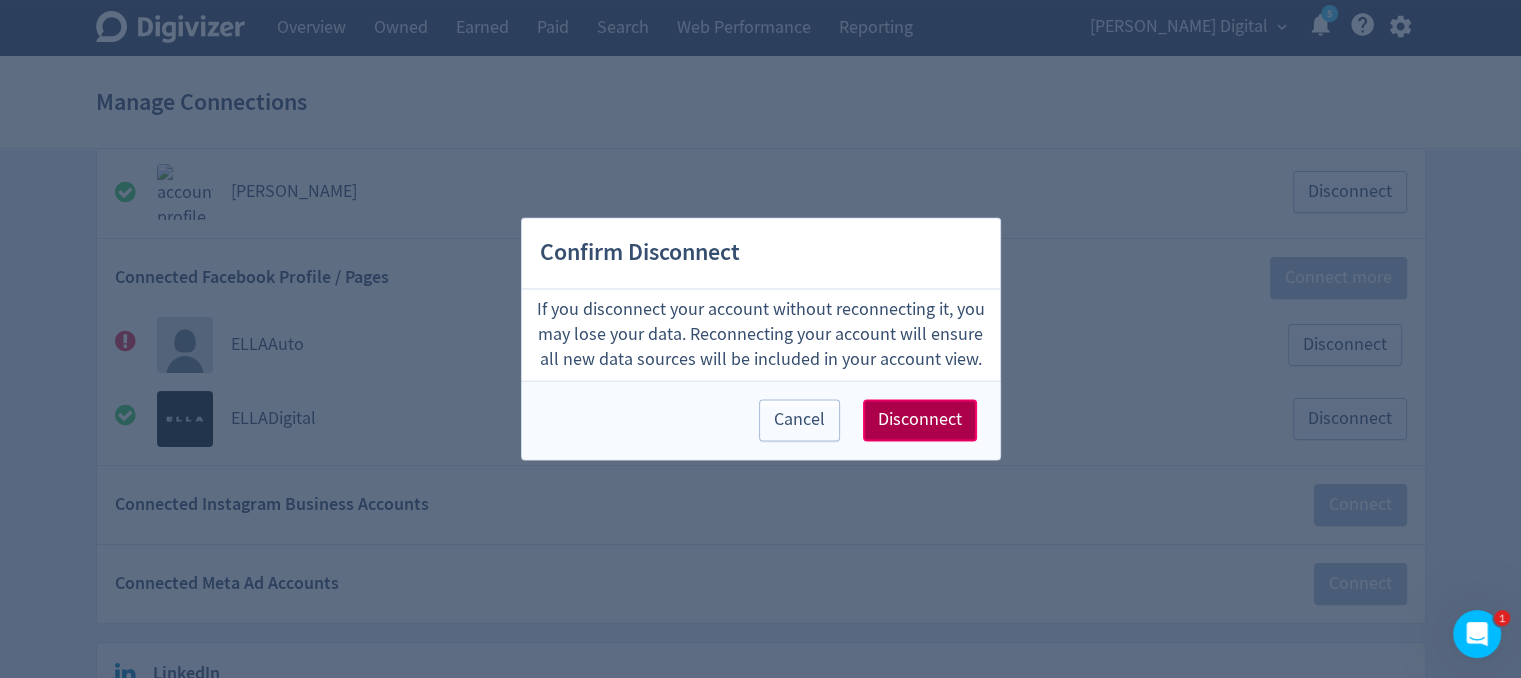click on "Disconnect" at bounding box center [920, 421] 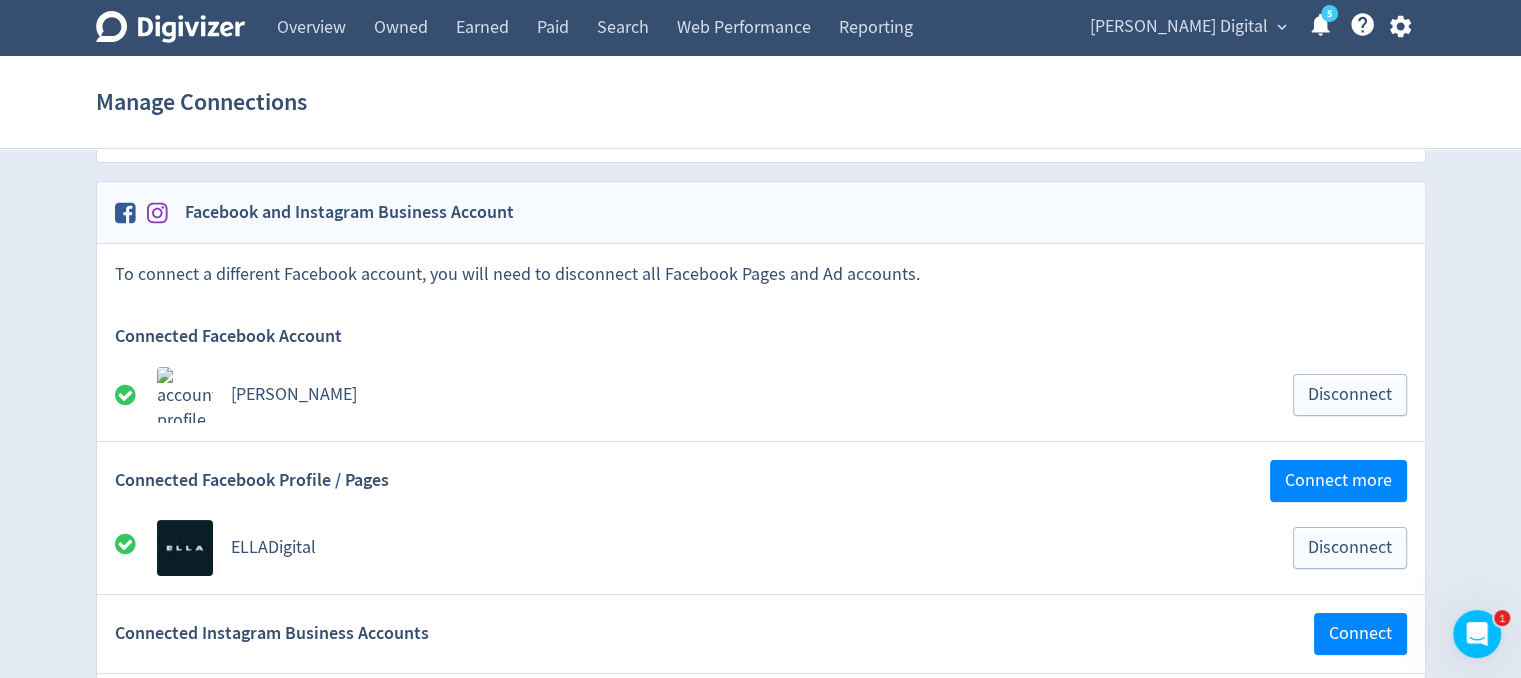 scroll, scrollTop: 200, scrollLeft: 0, axis: vertical 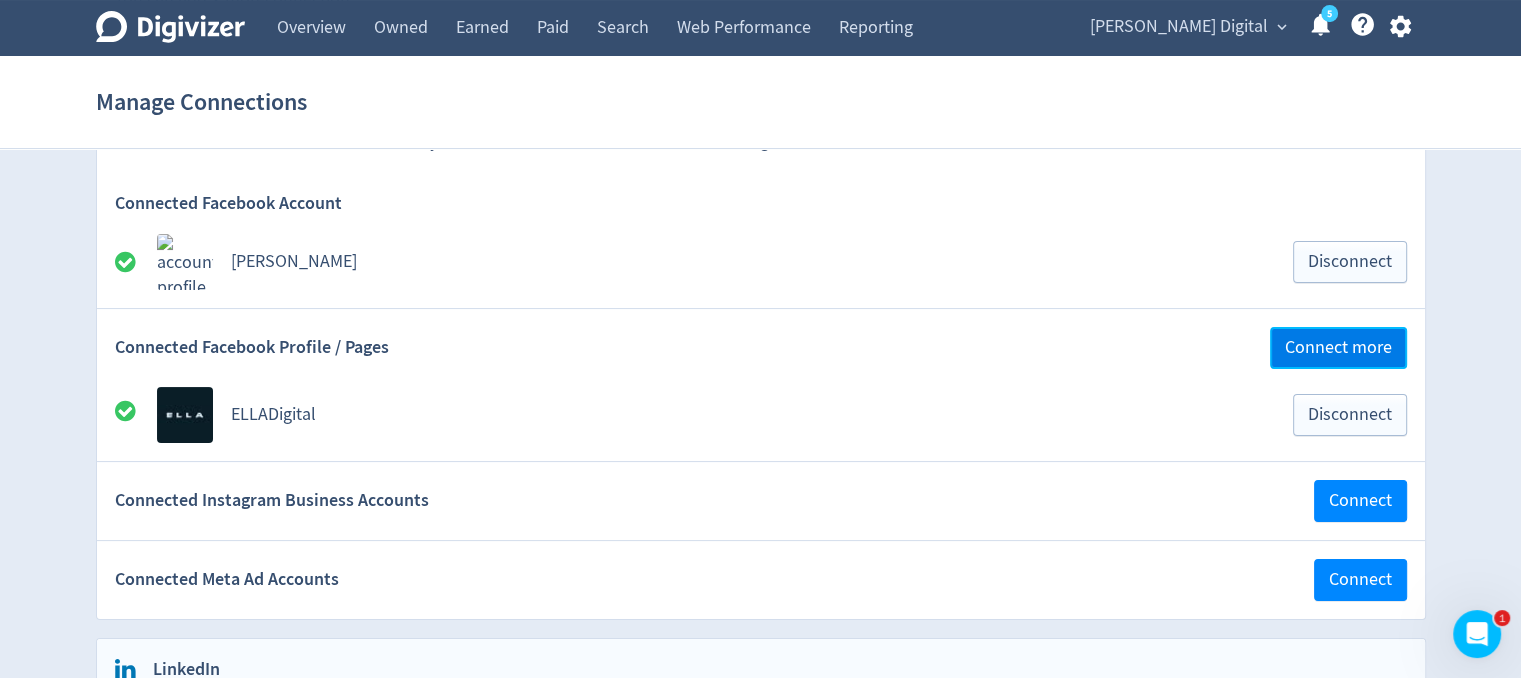 click on "Connect more" at bounding box center [1338, 348] 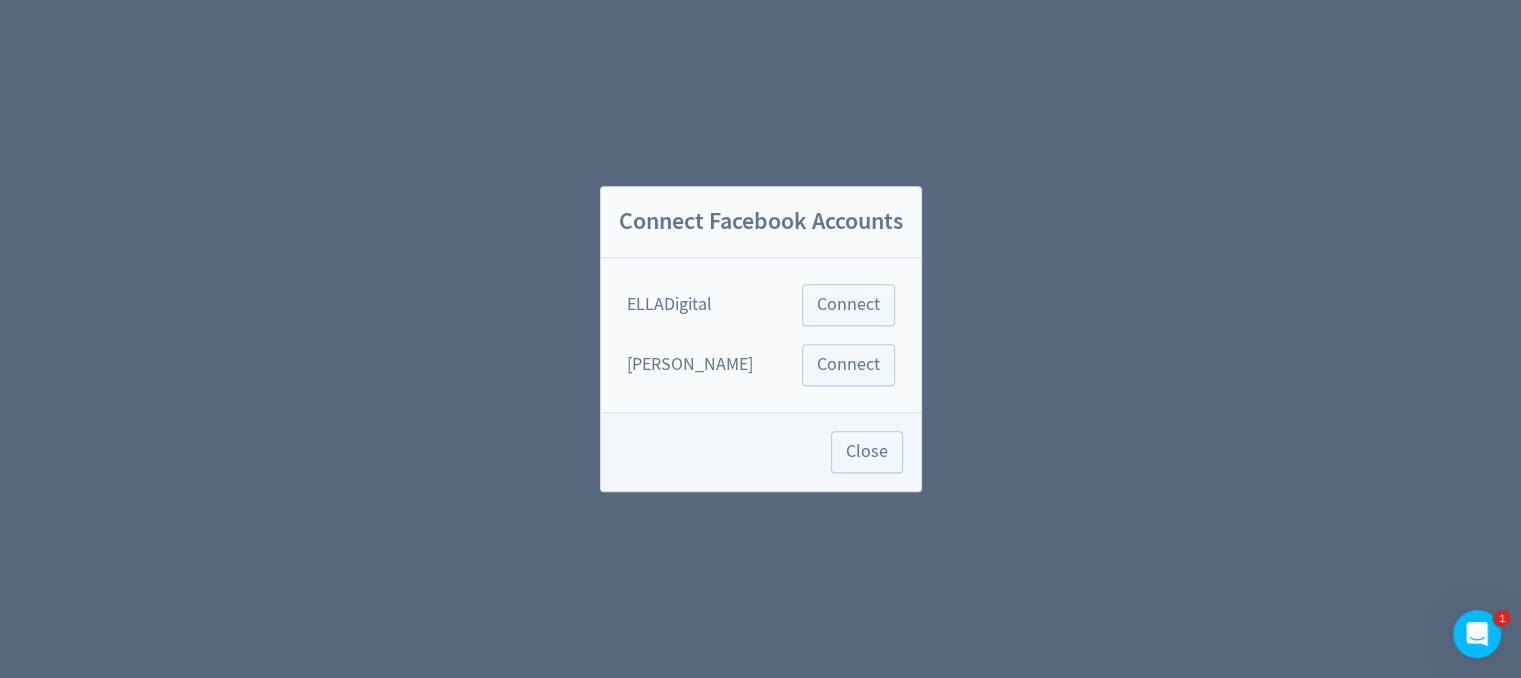 scroll, scrollTop: 0, scrollLeft: 0, axis: both 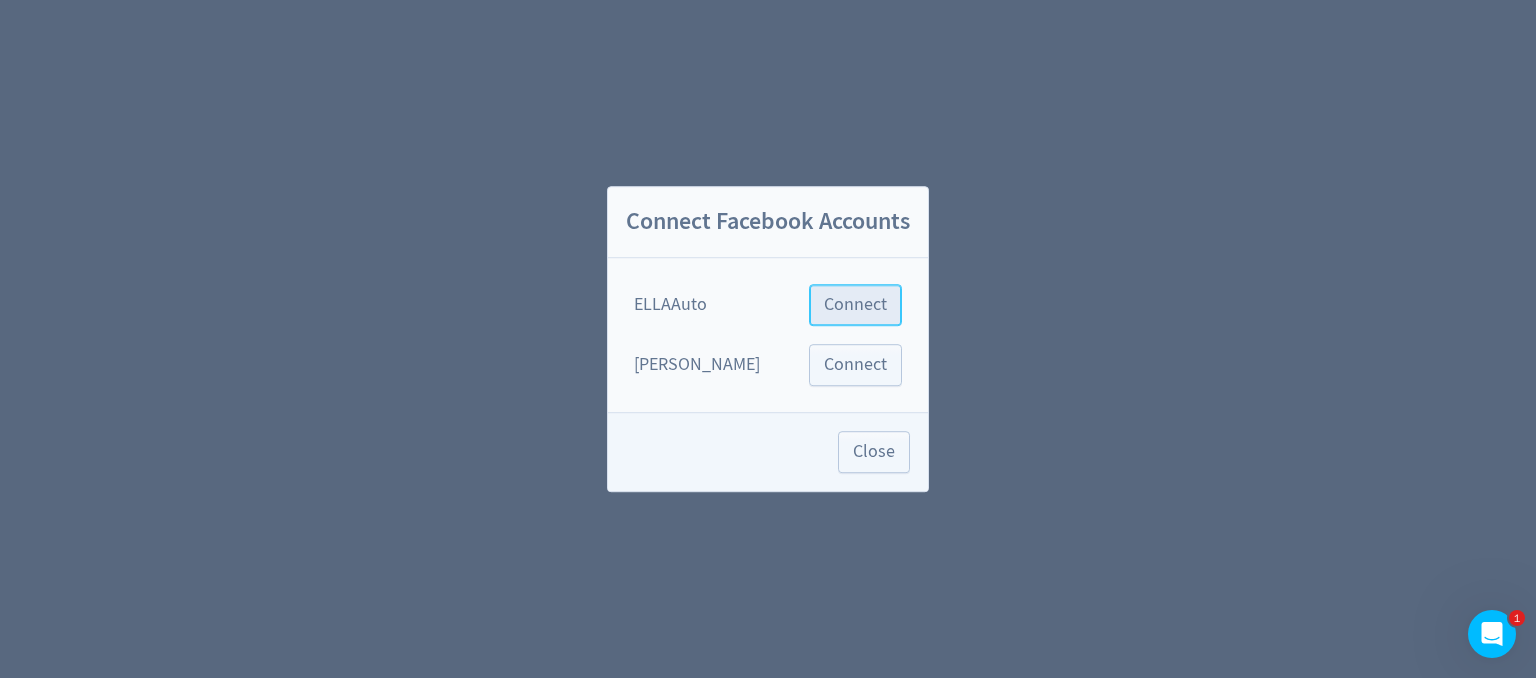 click on "Connect" at bounding box center [855, 305] 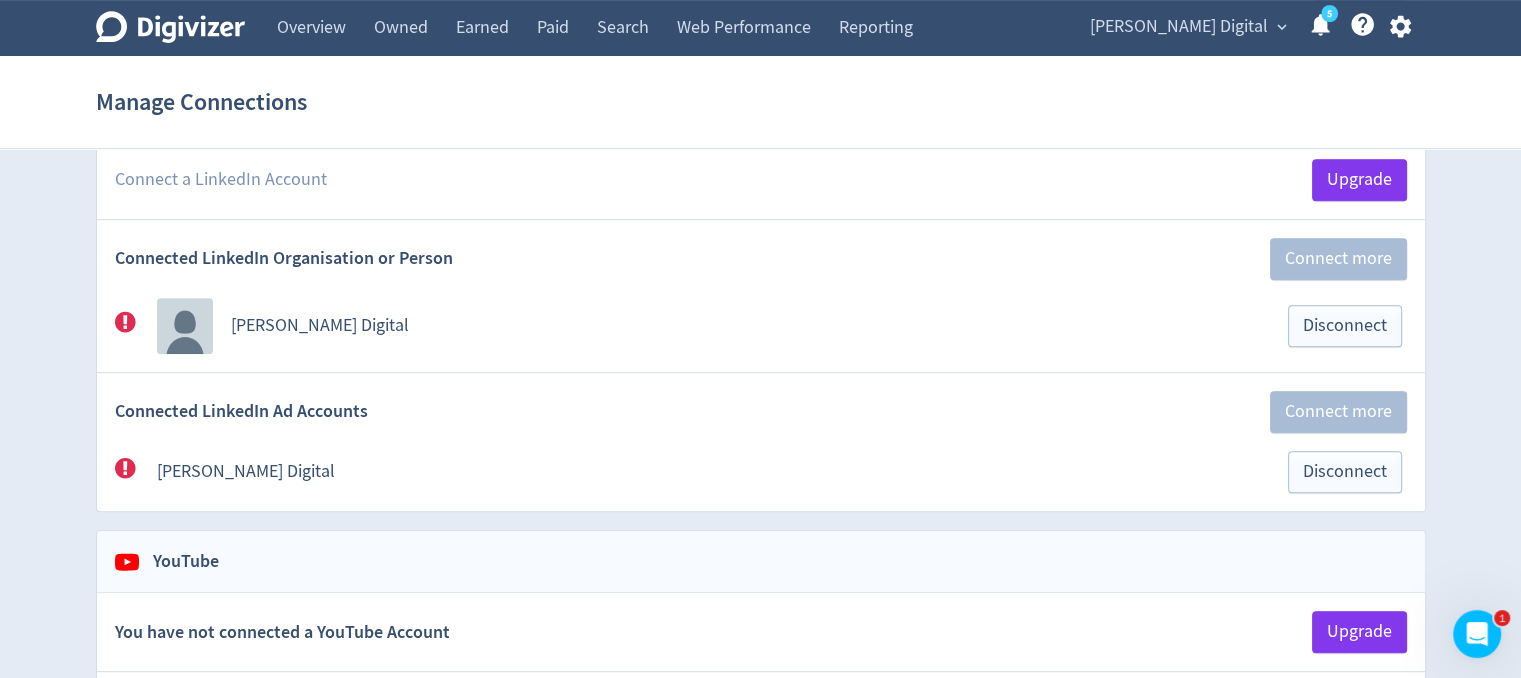 scroll, scrollTop: 900, scrollLeft: 0, axis: vertical 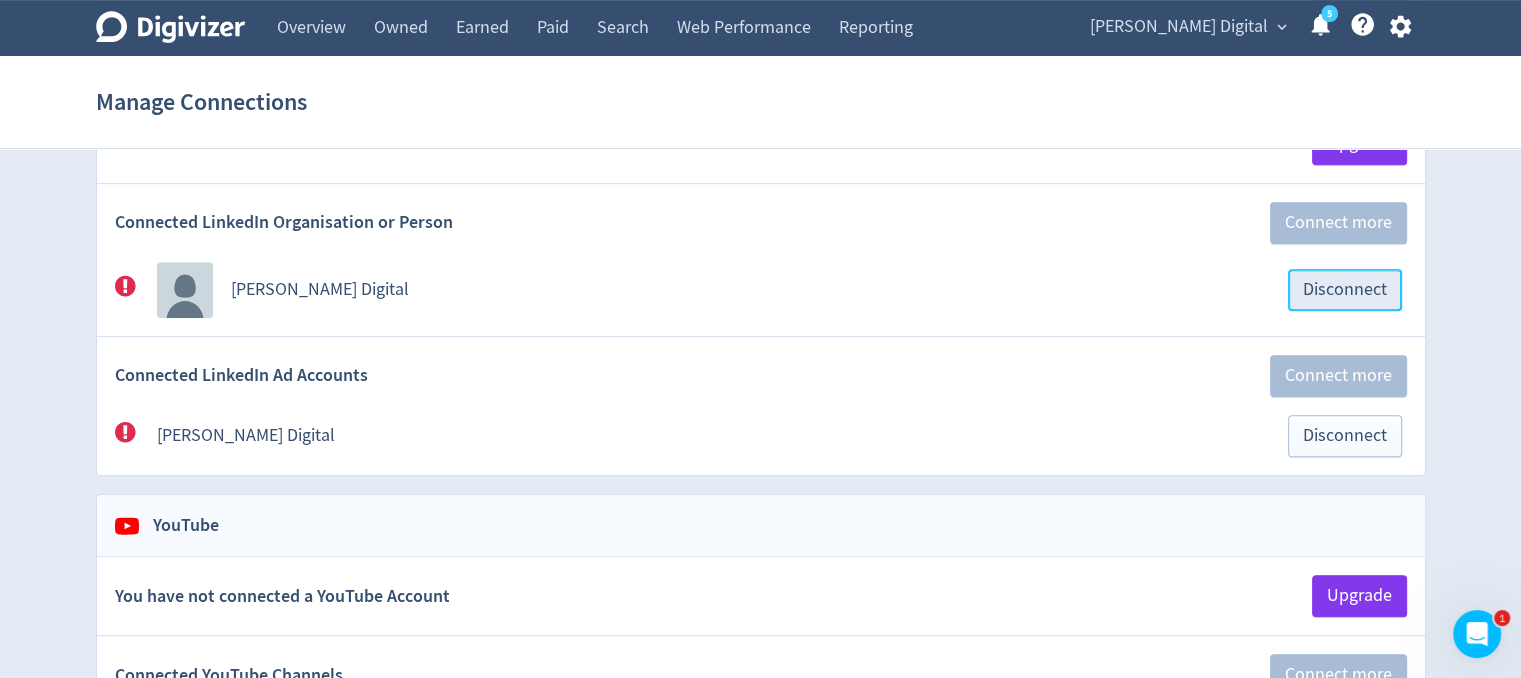 click on "Disconnect" at bounding box center (1345, 290) 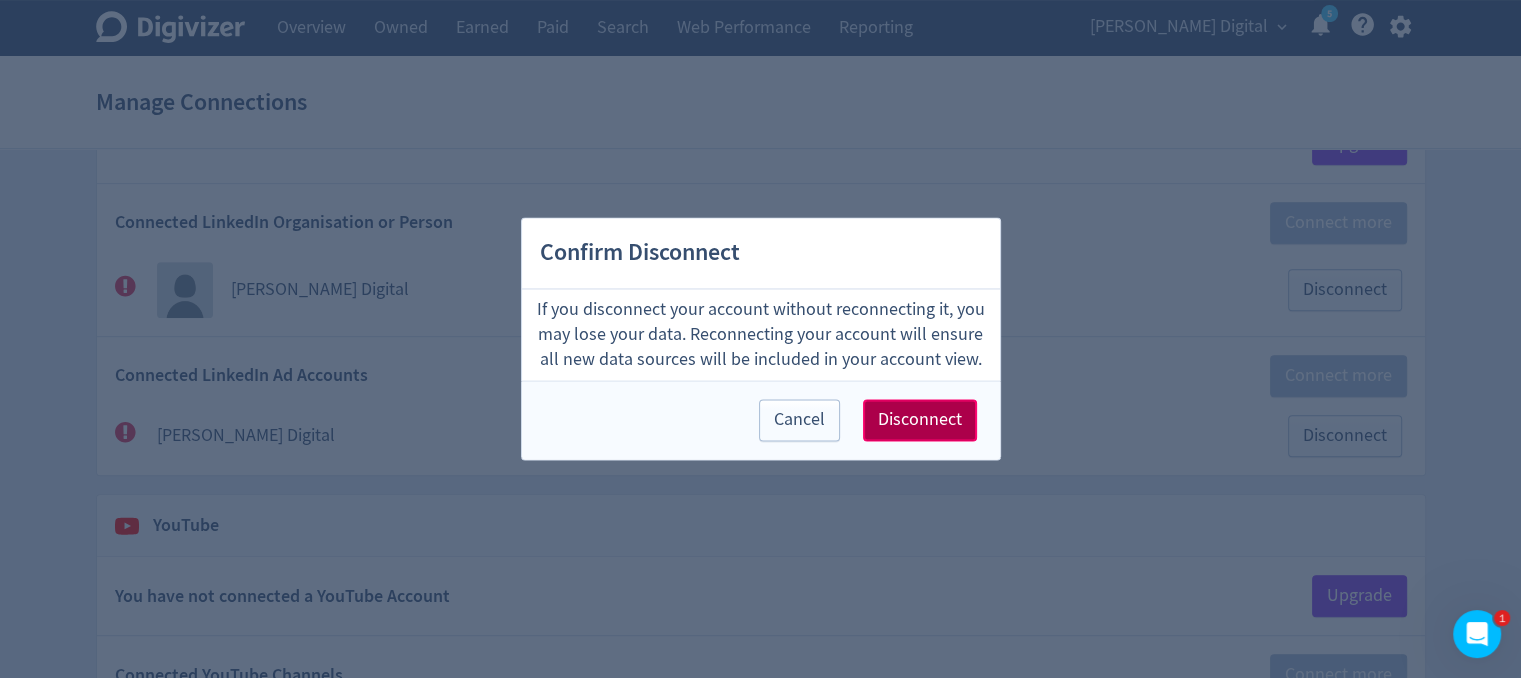 click on "Disconnect" at bounding box center [920, 421] 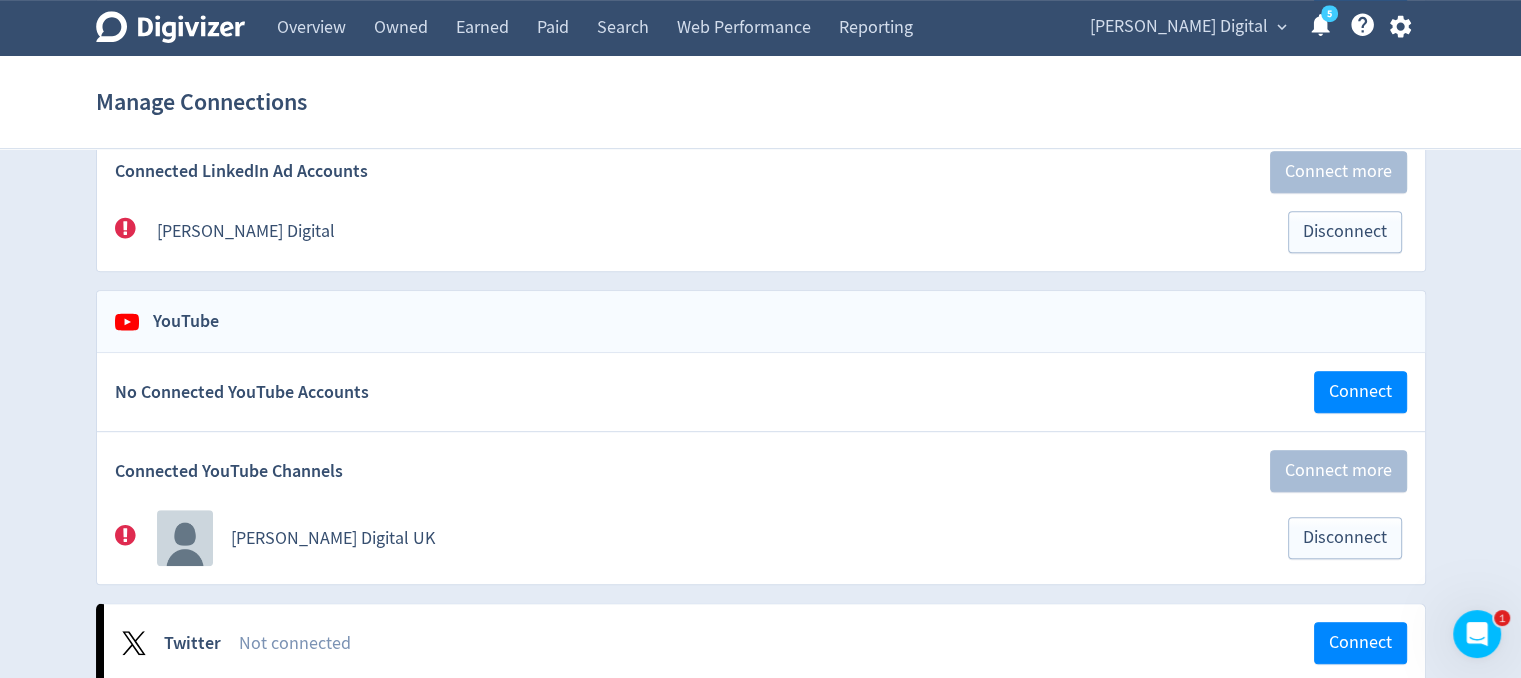 scroll, scrollTop: 970, scrollLeft: 0, axis: vertical 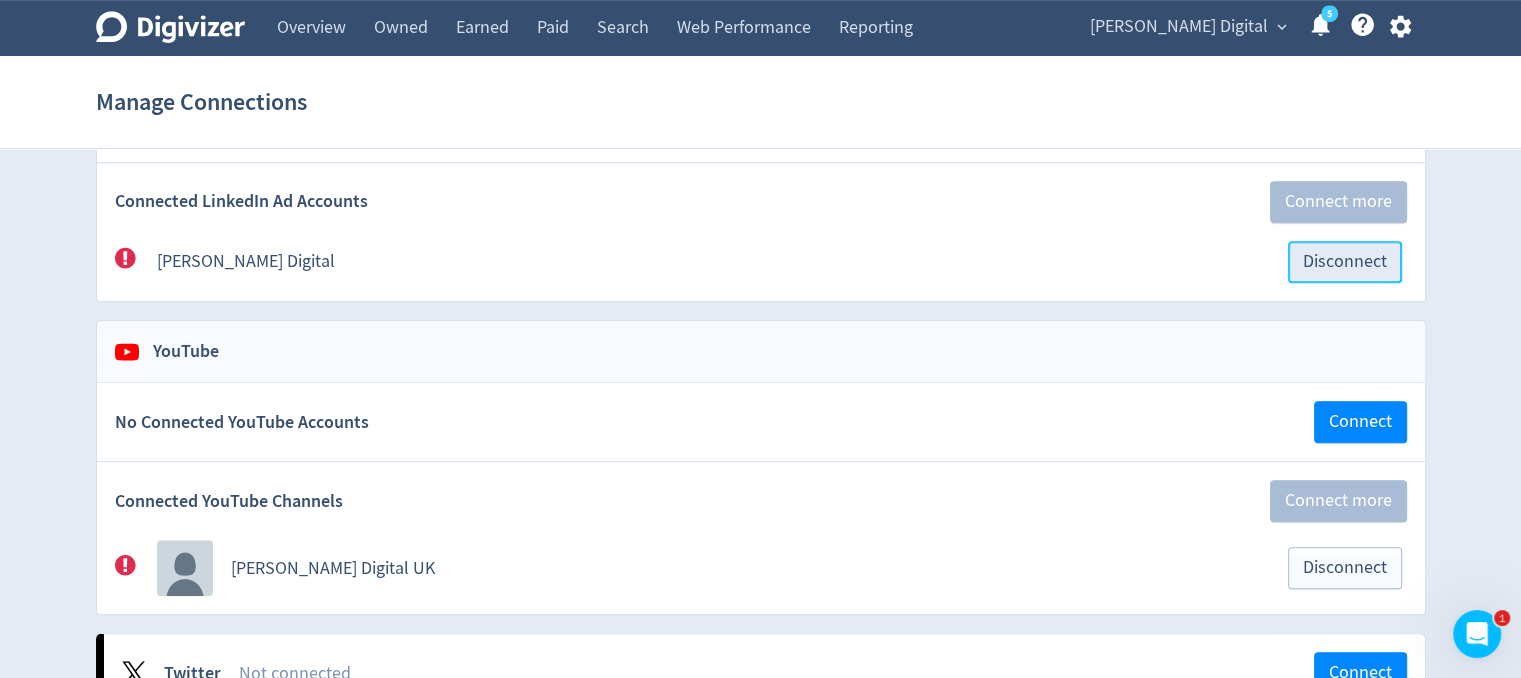 click on "Disconnect" at bounding box center [1345, 262] 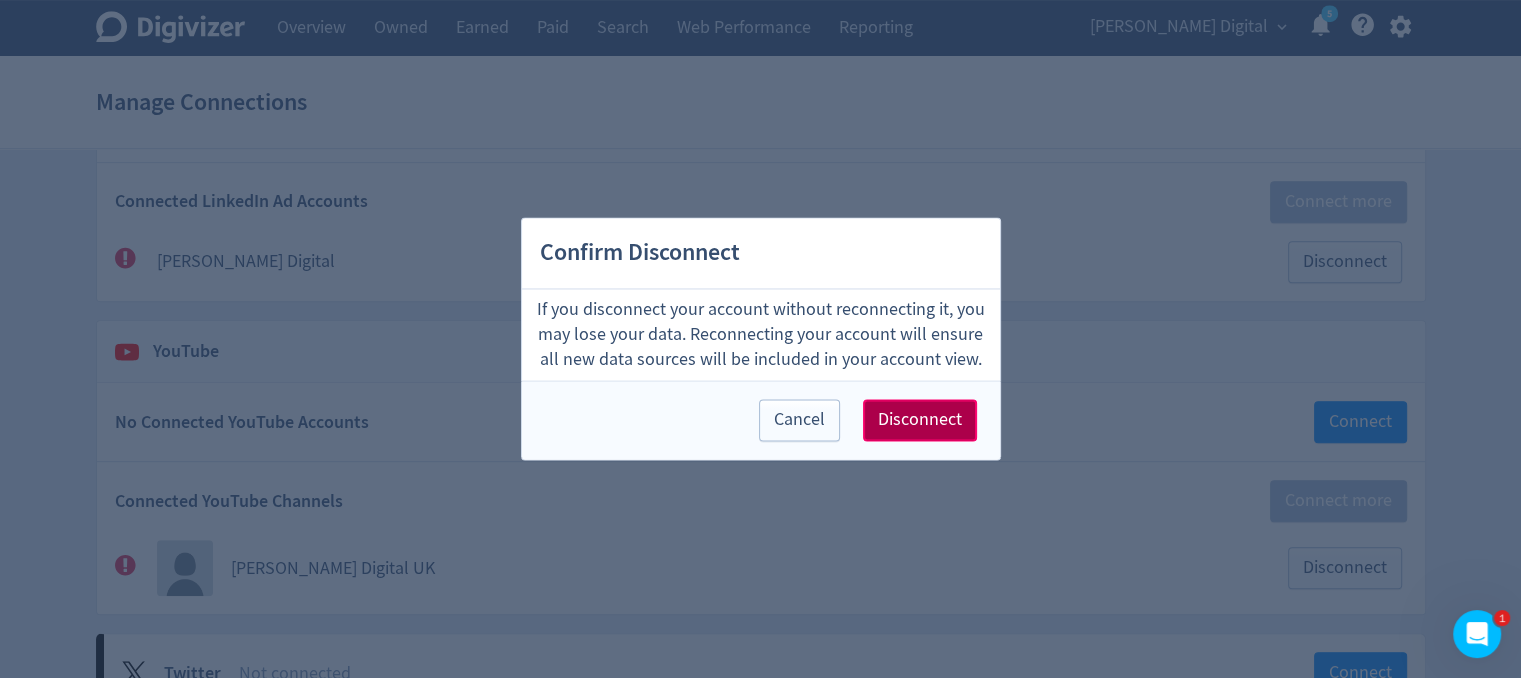 click on "Disconnect" at bounding box center (920, 421) 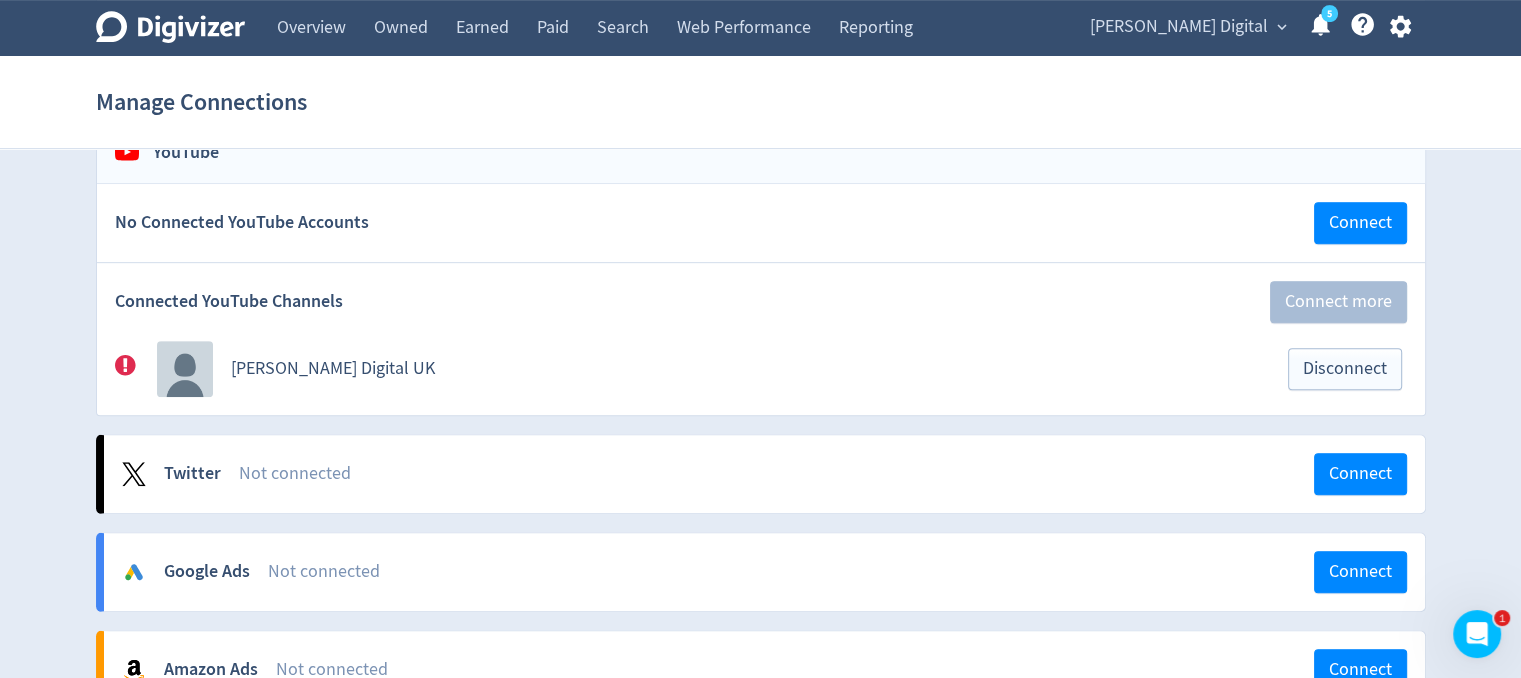 scroll, scrollTop: 892, scrollLeft: 0, axis: vertical 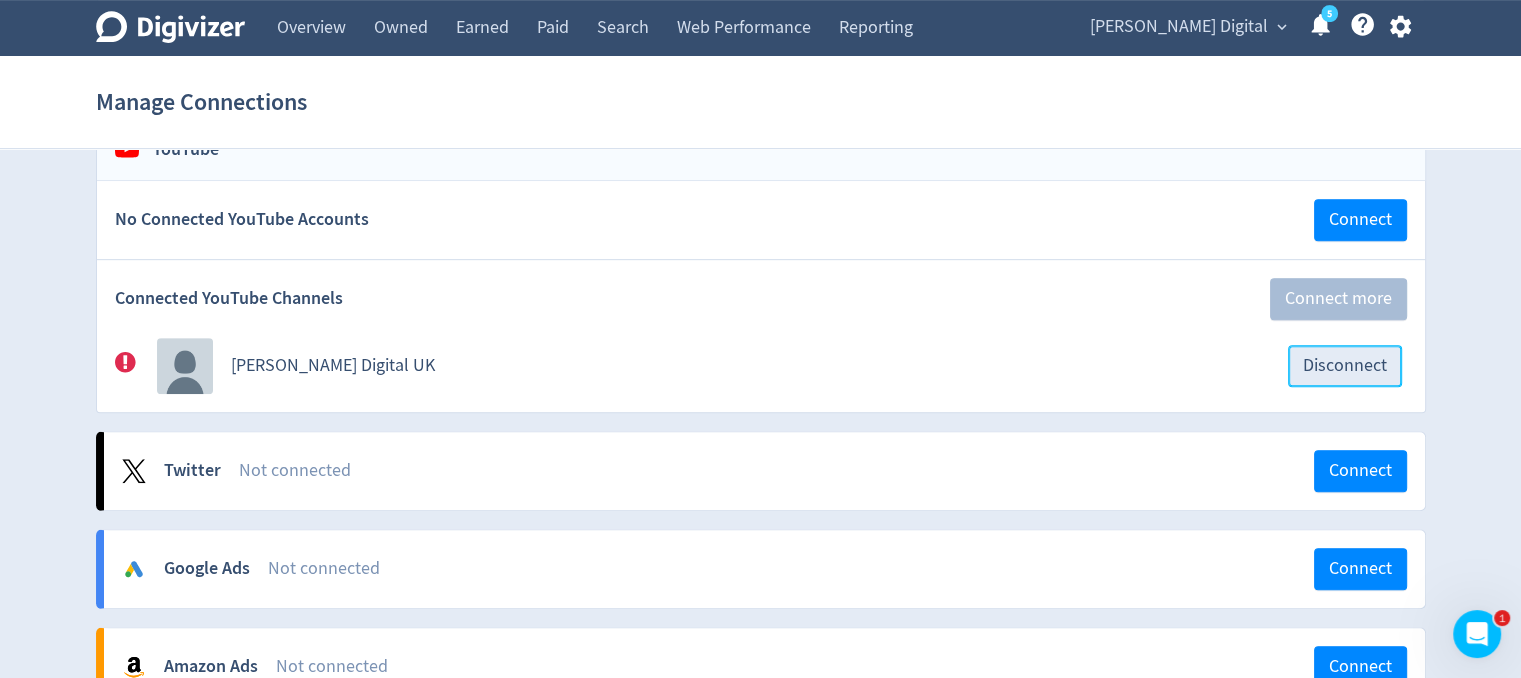 click on "Disconnect" at bounding box center (1345, 366) 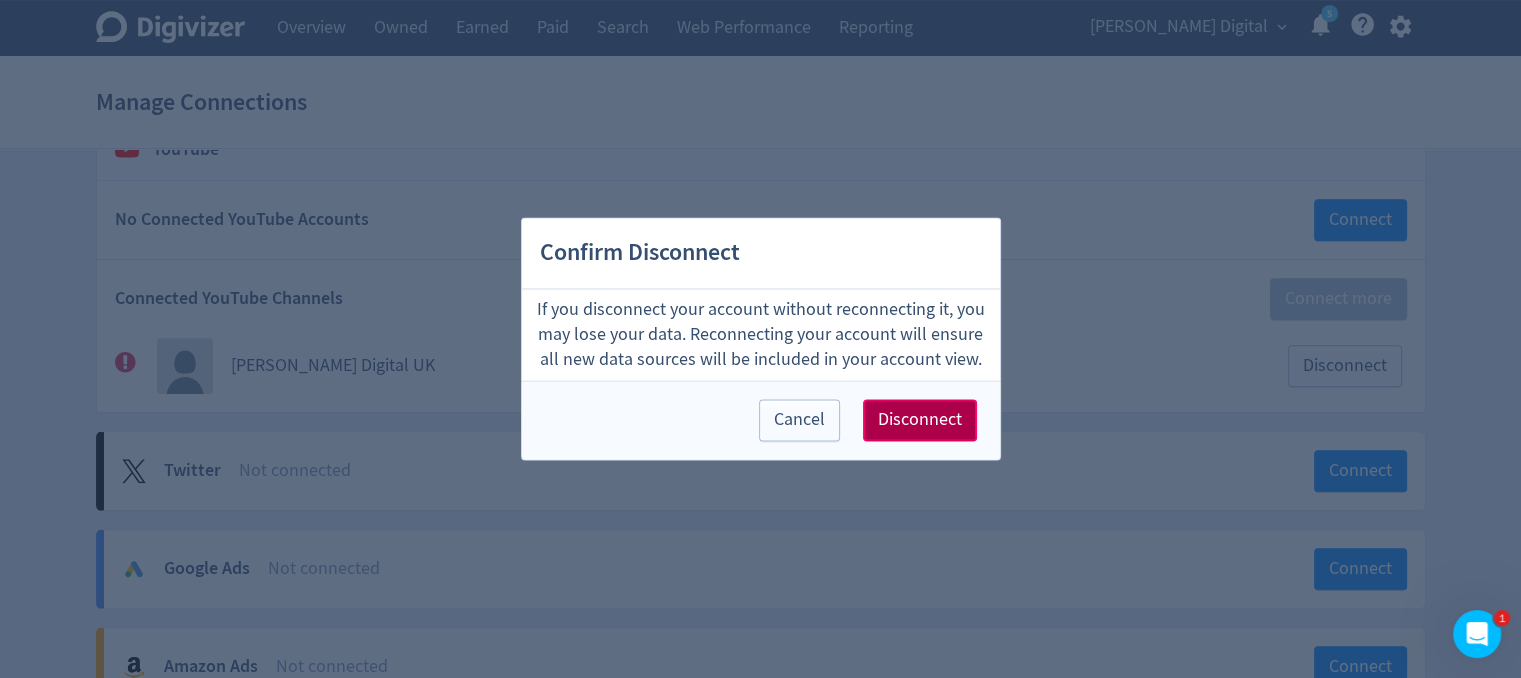 click on "Disconnect" at bounding box center (920, 421) 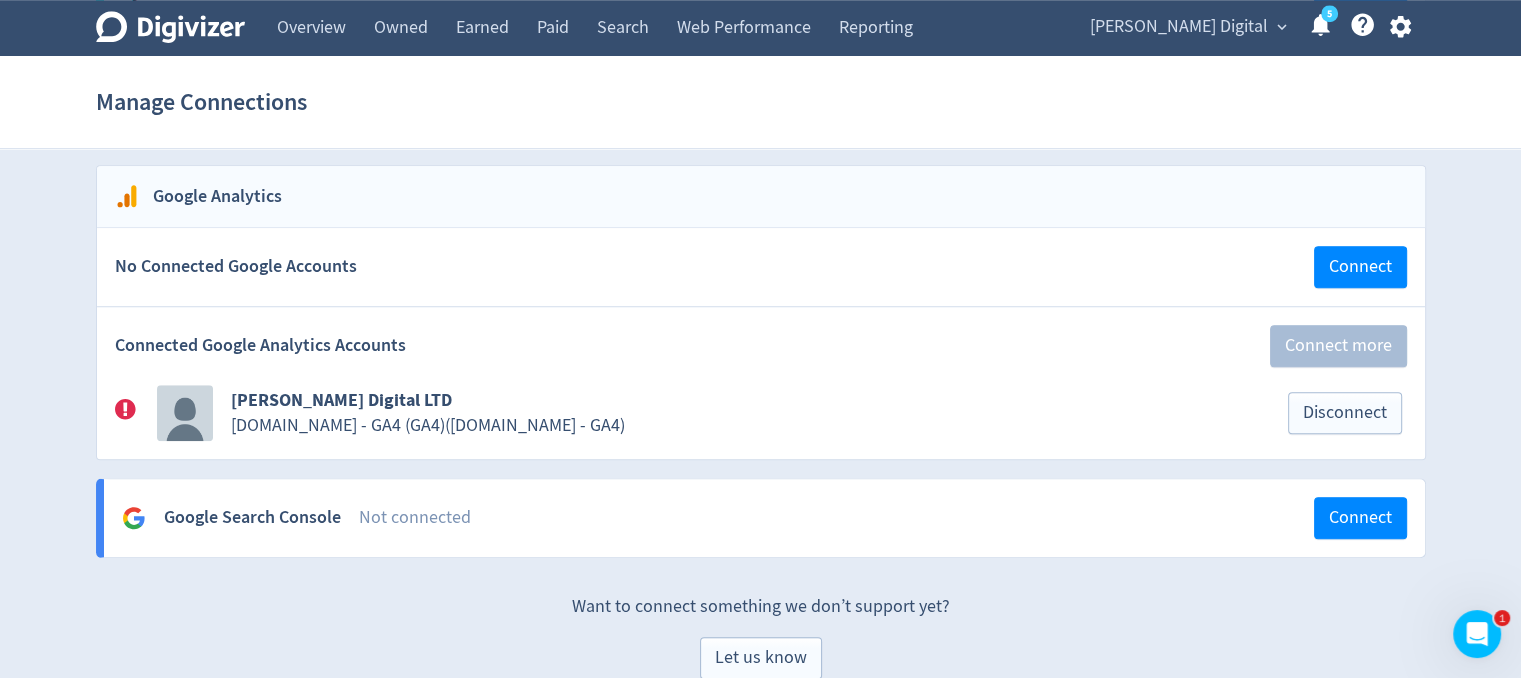 scroll, scrollTop: 1552, scrollLeft: 0, axis: vertical 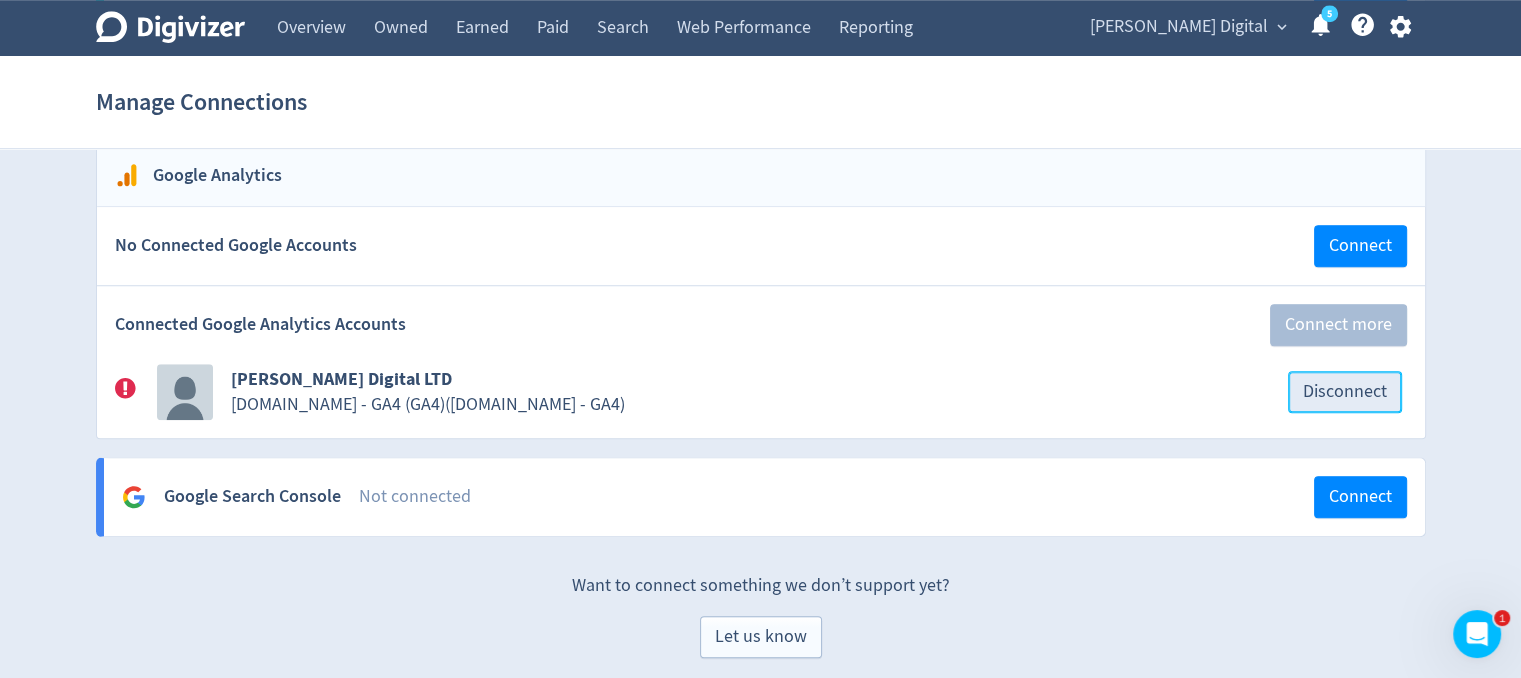 click on "Disconnect" at bounding box center (1345, 392) 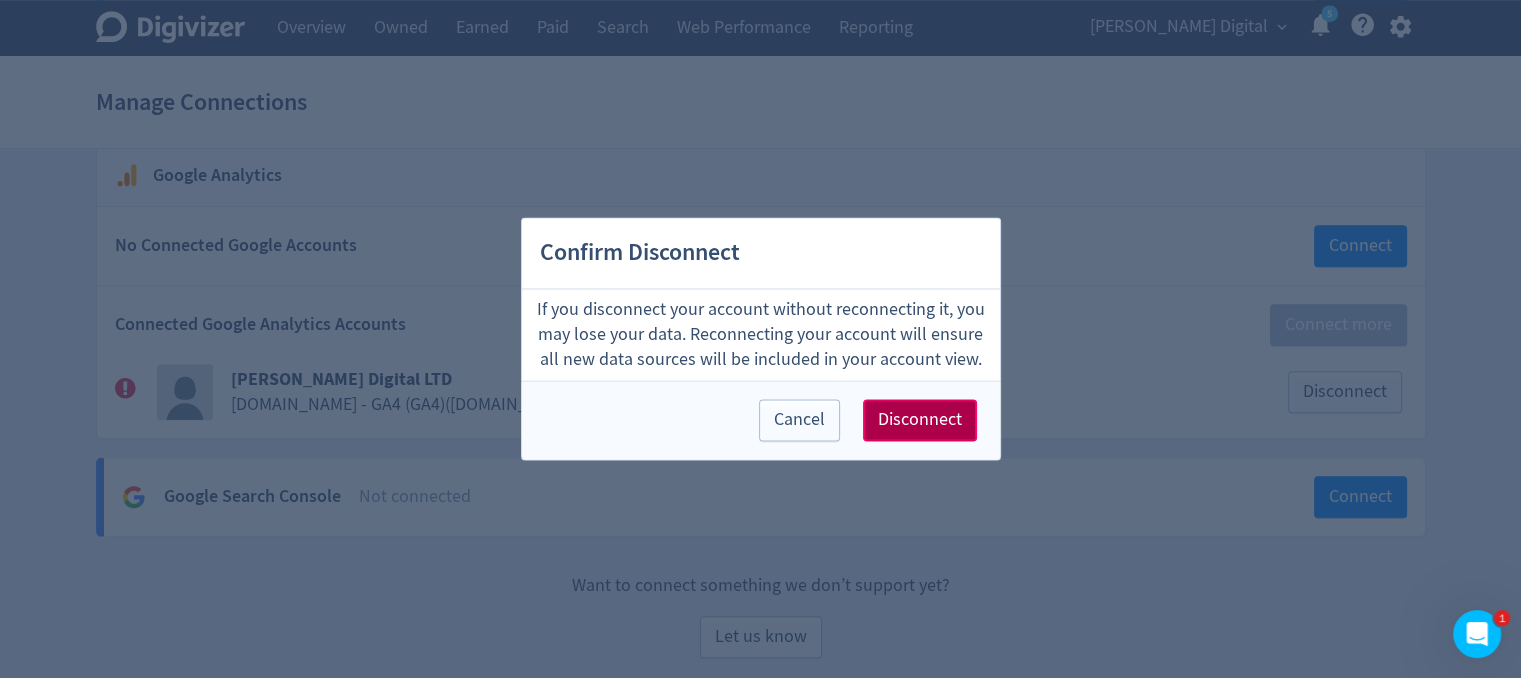 click on "Disconnect" at bounding box center [920, 421] 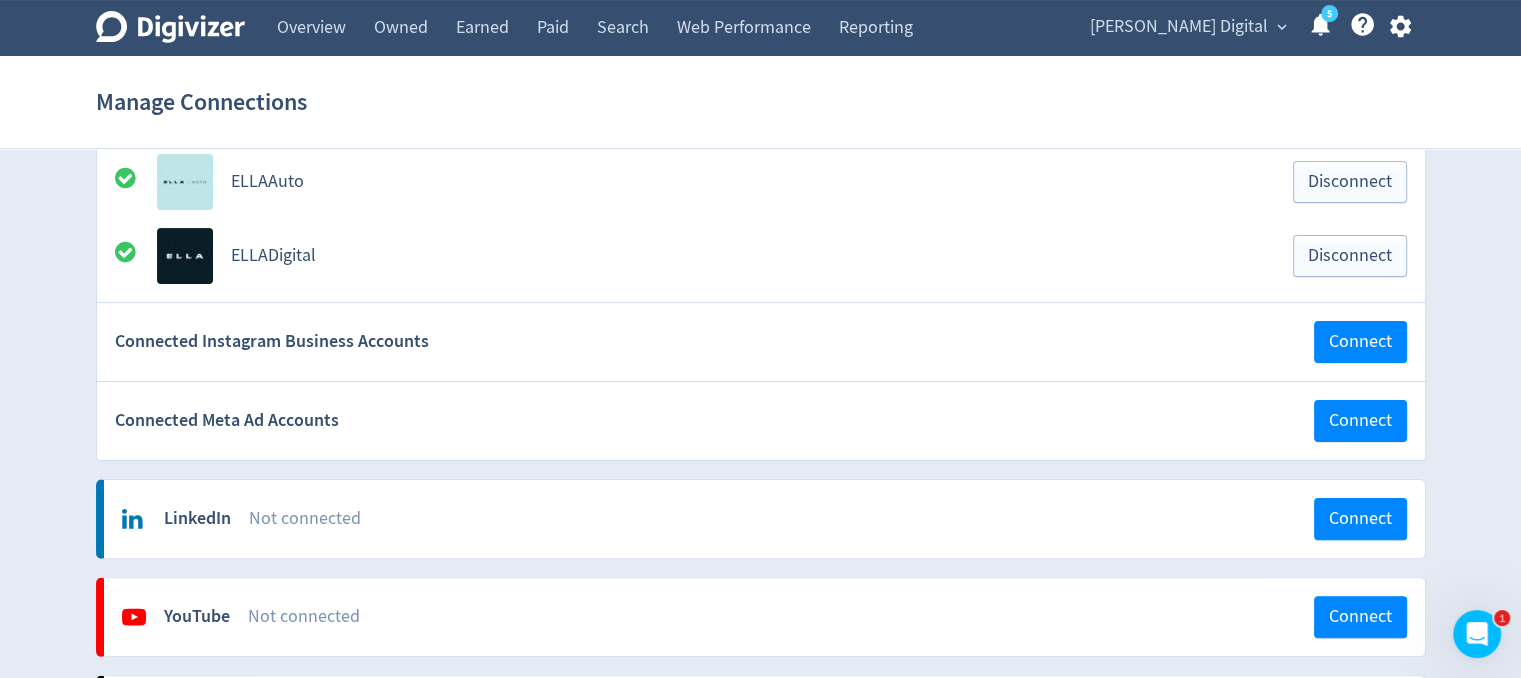 scroll, scrollTop: 438, scrollLeft: 0, axis: vertical 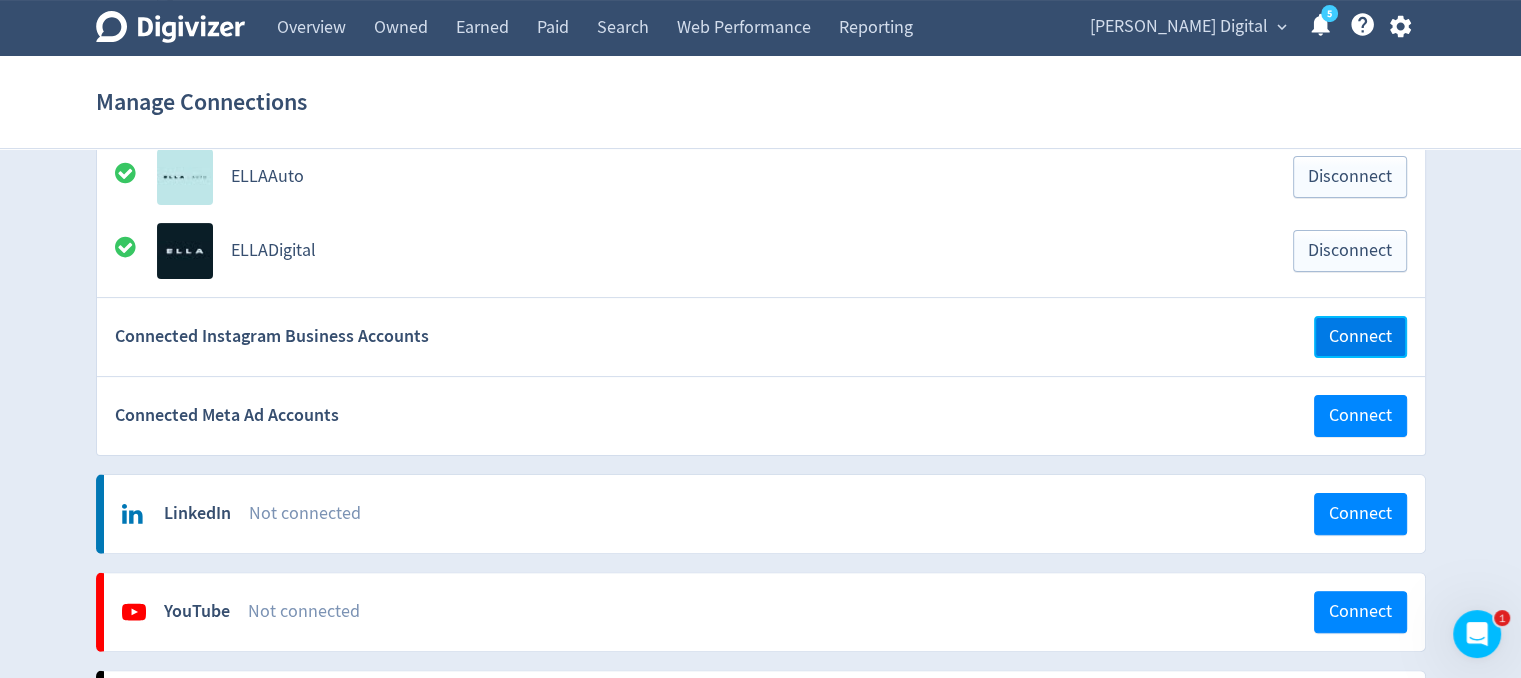click on "Connect" at bounding box center (1360, 337) 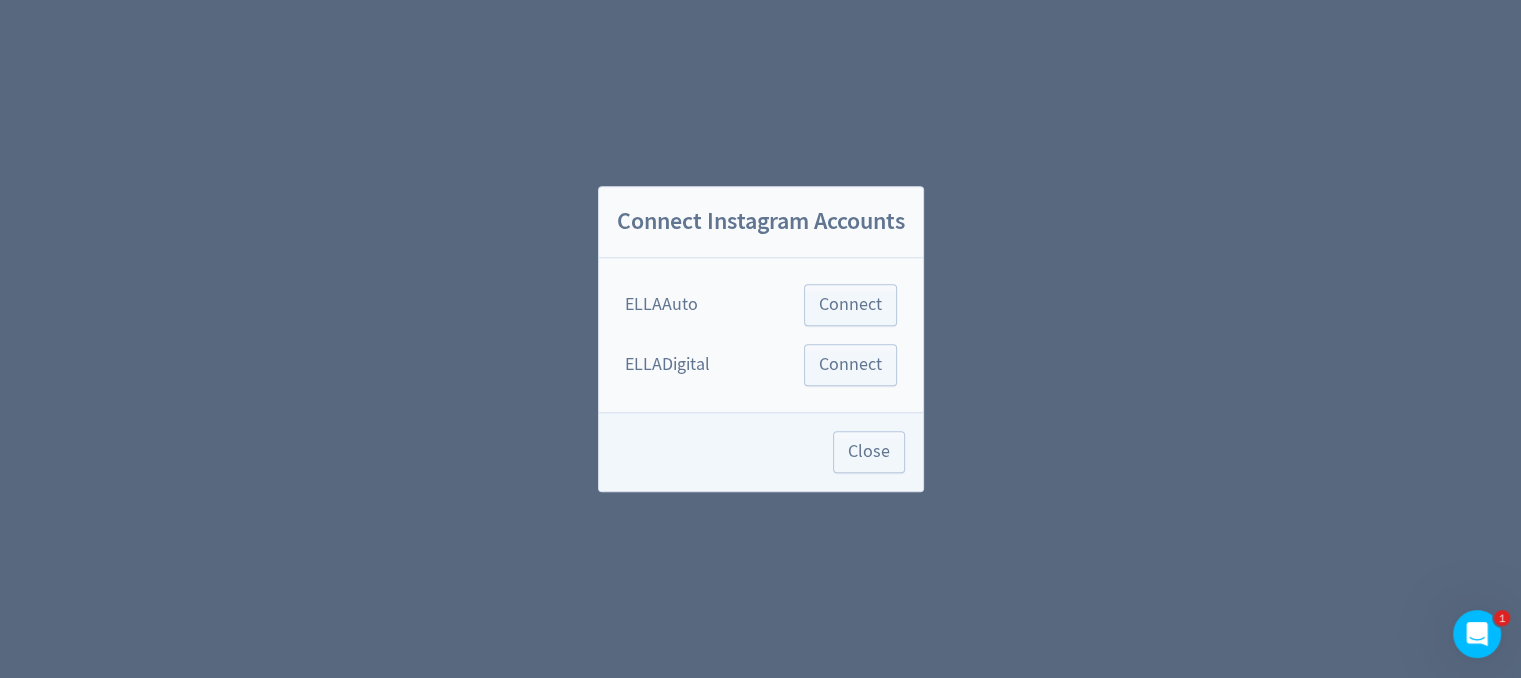 scroll, scrollTop: 0, scrollLeft: 0, axis: both 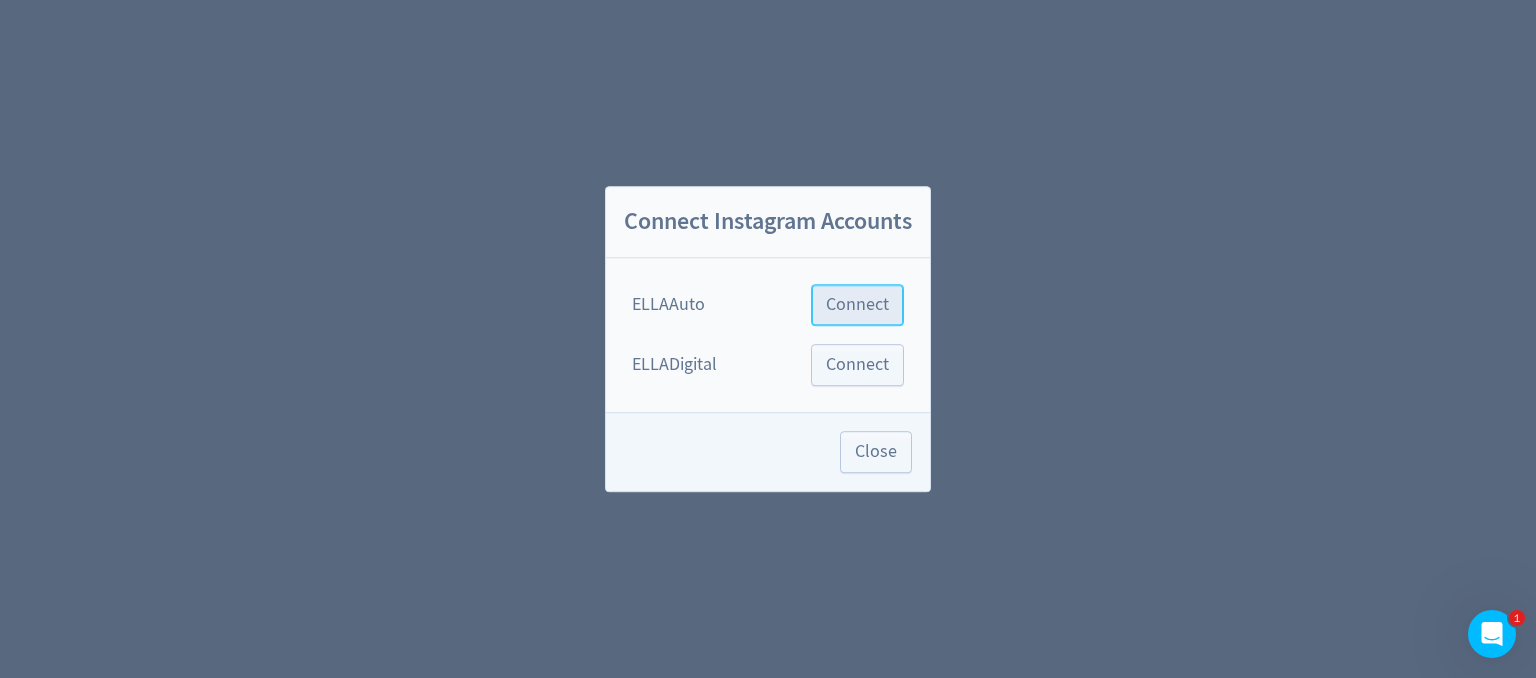 click on "Connect" at bounding box center [857, 305] 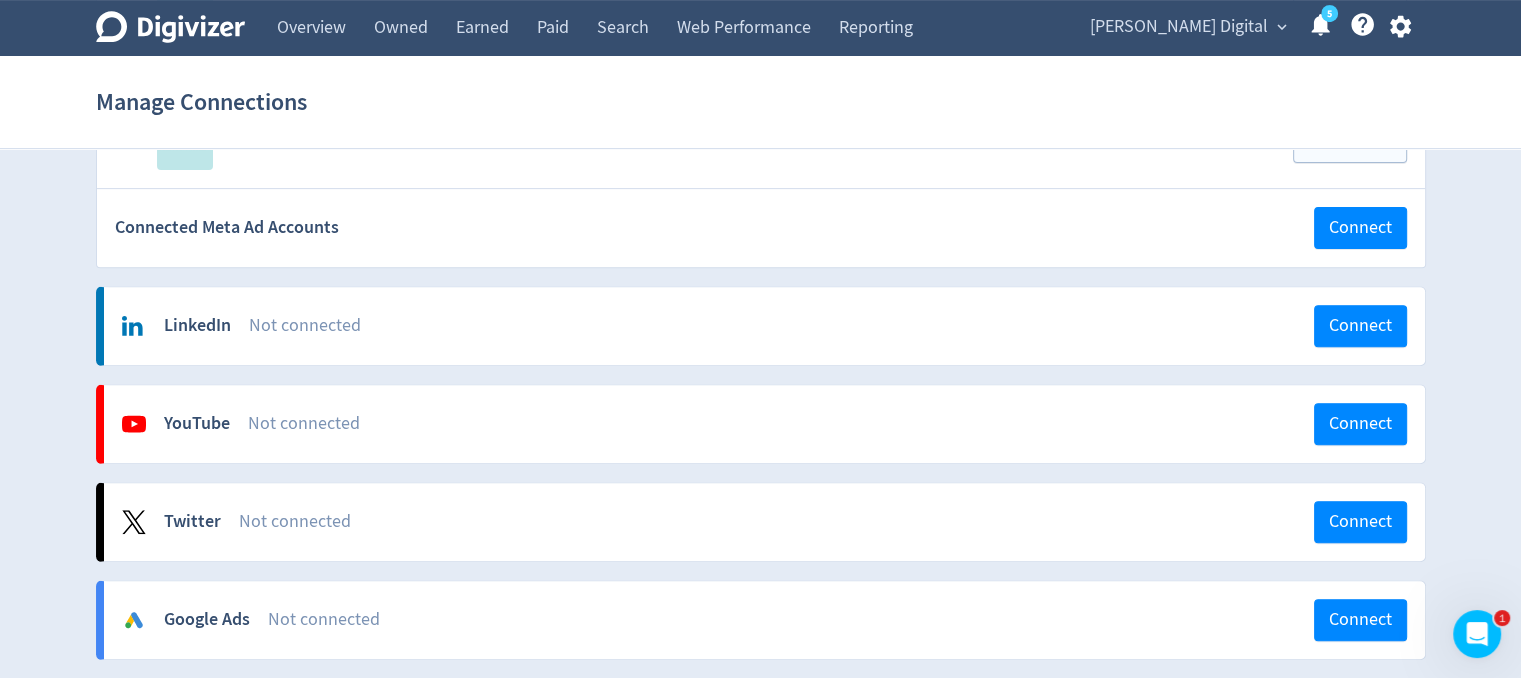 scroll, scrollTop: 600, scrollLeft: 0, axis: vertical 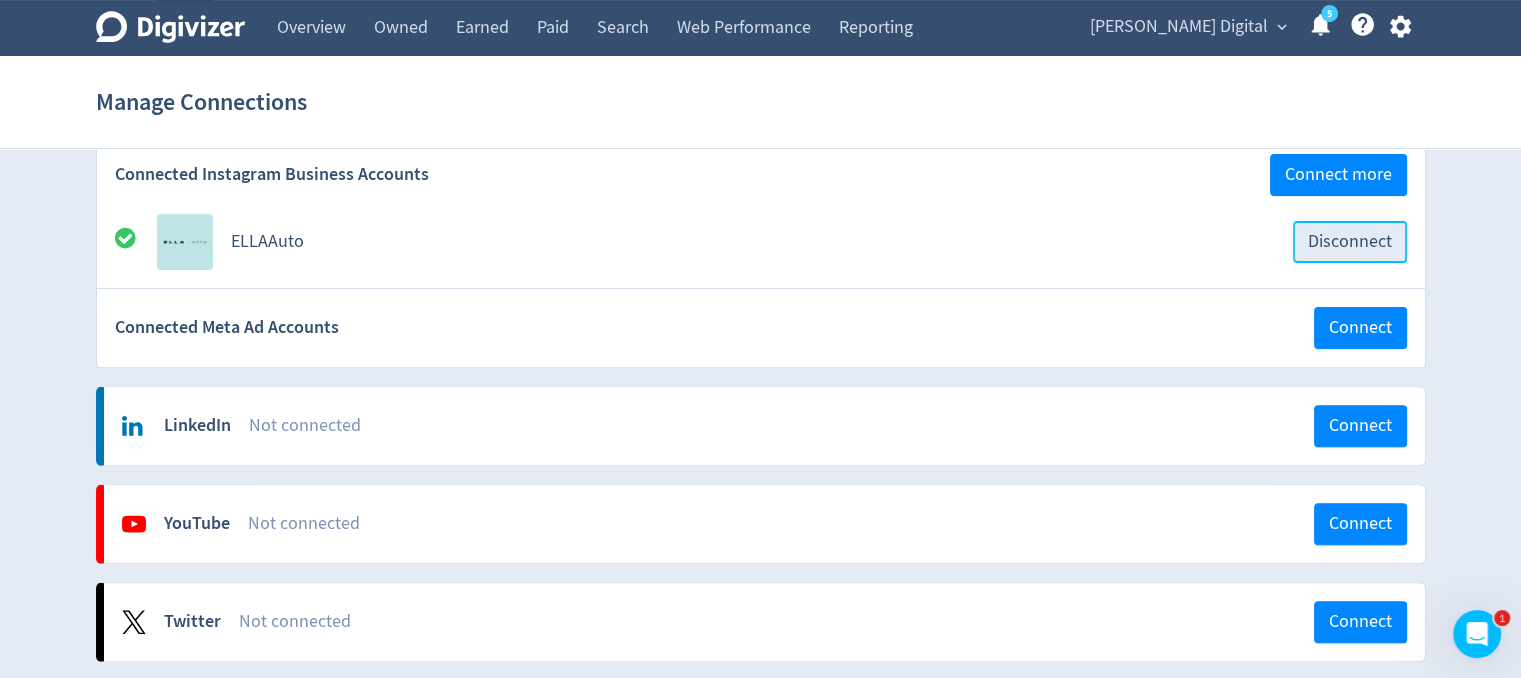 click on "Disconnect" at bounding box center (1350, 242) 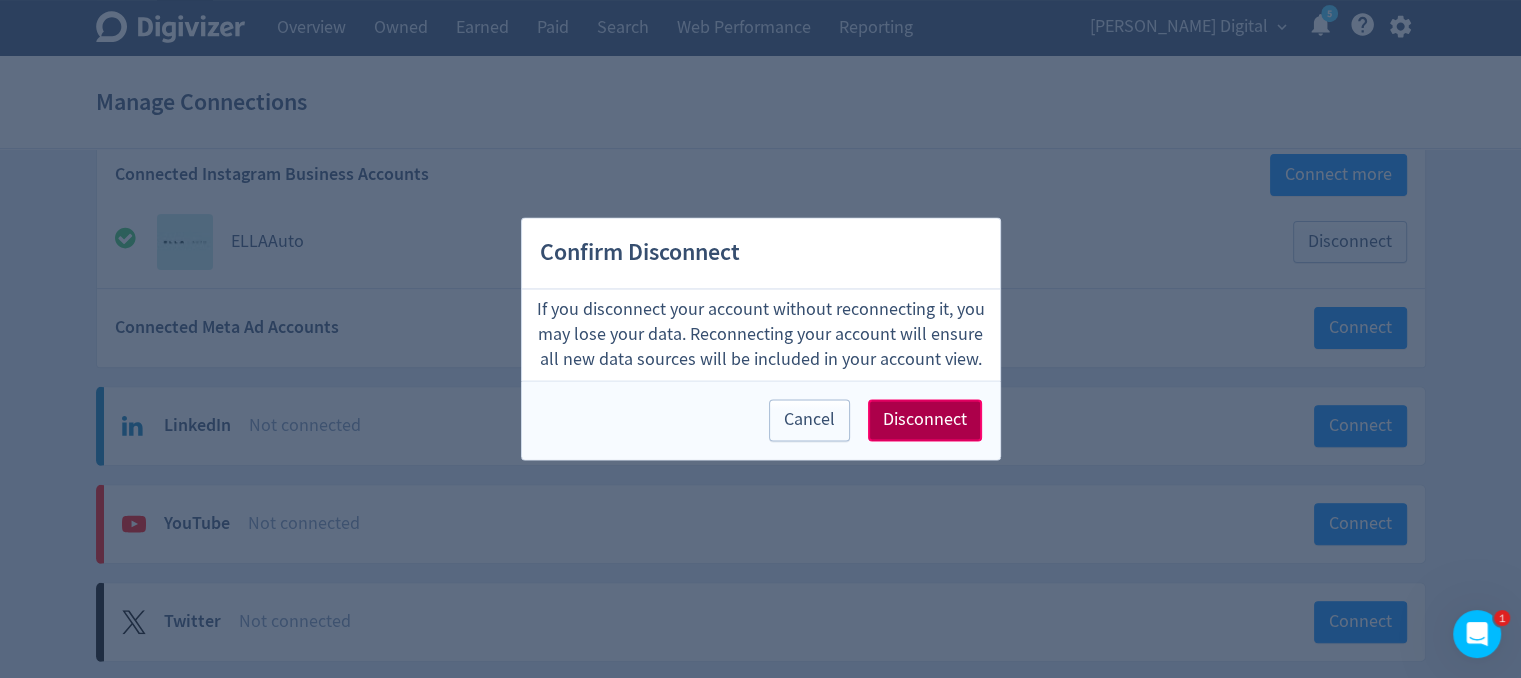 click on "Disconnect" at bounding box center (925, 421) 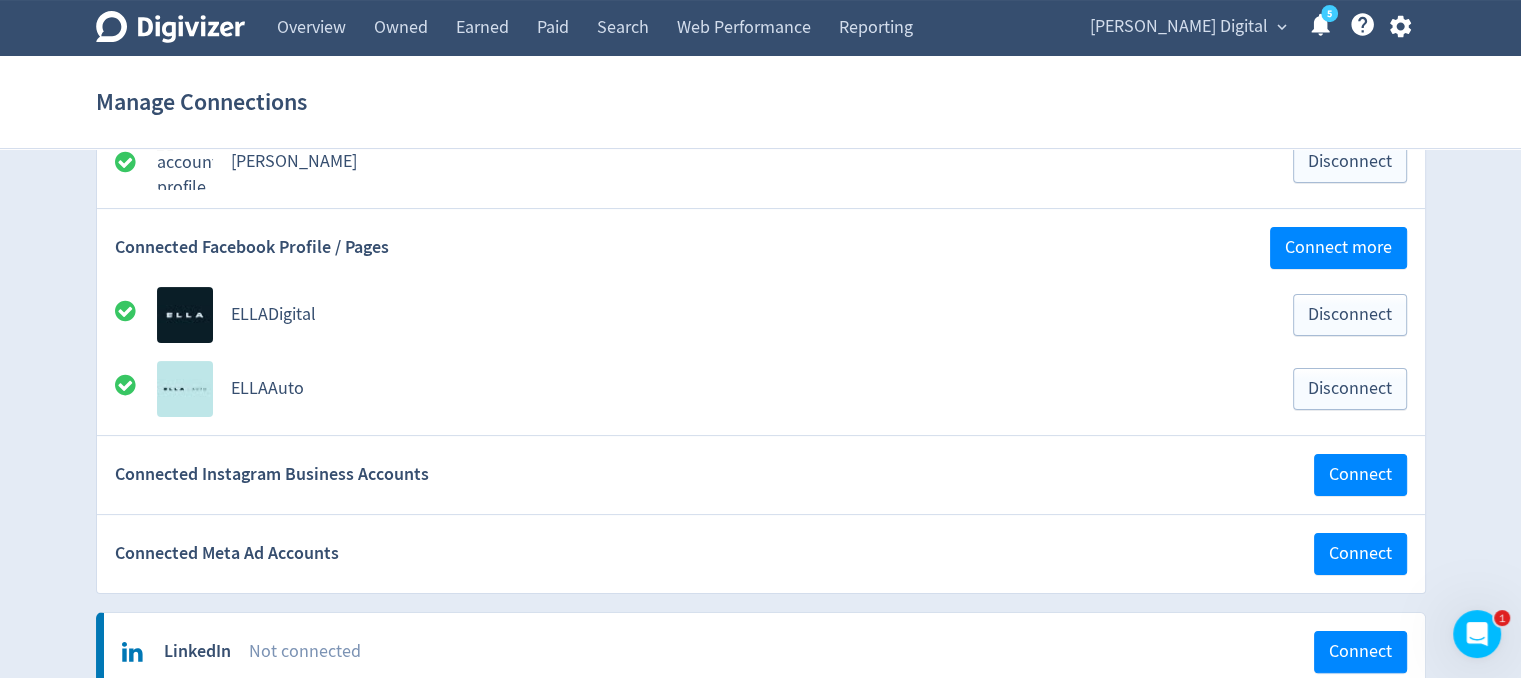 scroll, scrollTop: 500, scrollLeft: 0, axis: vertical 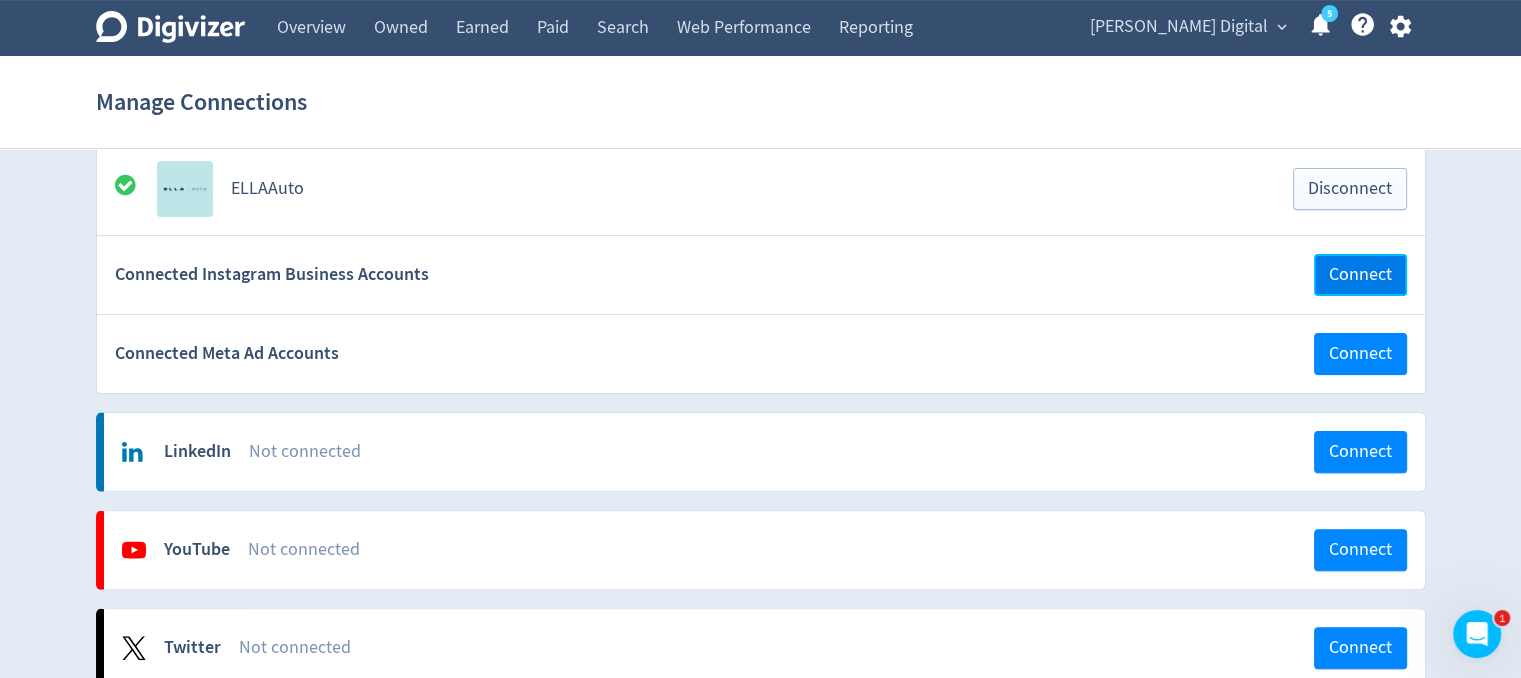 click on "Connect" at bounding box center (1360, 275) 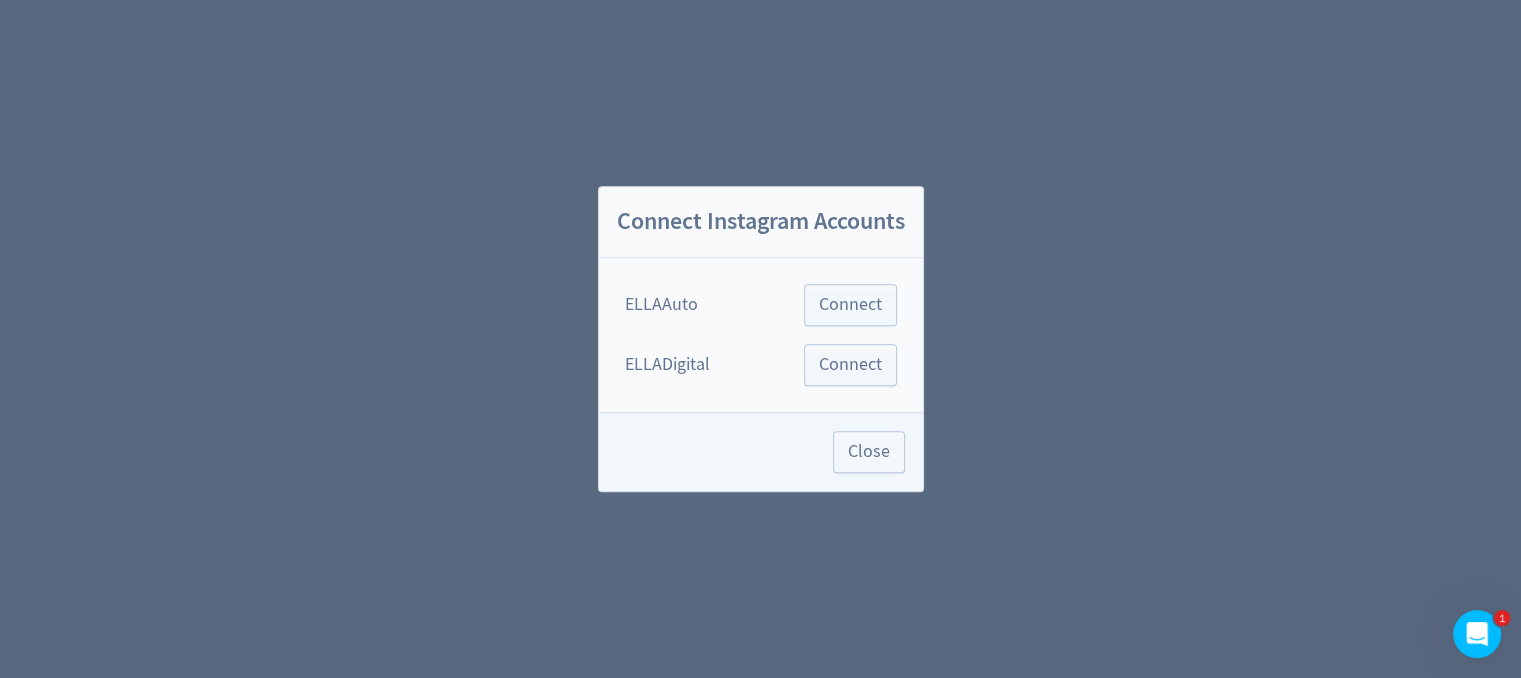 scroll, scrollTop: 0, scrollLeft: 0, axis: both 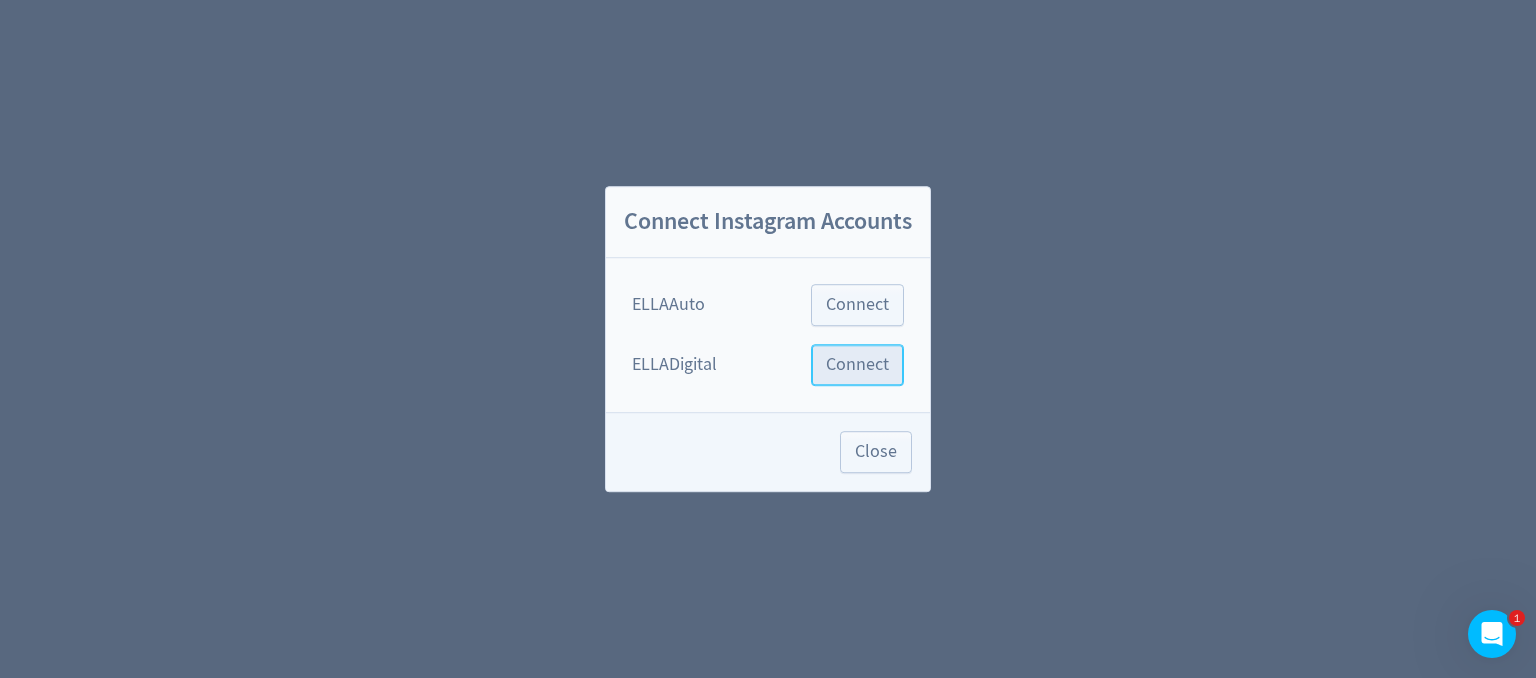 click on "Connect" at bounding box center (857, 365) 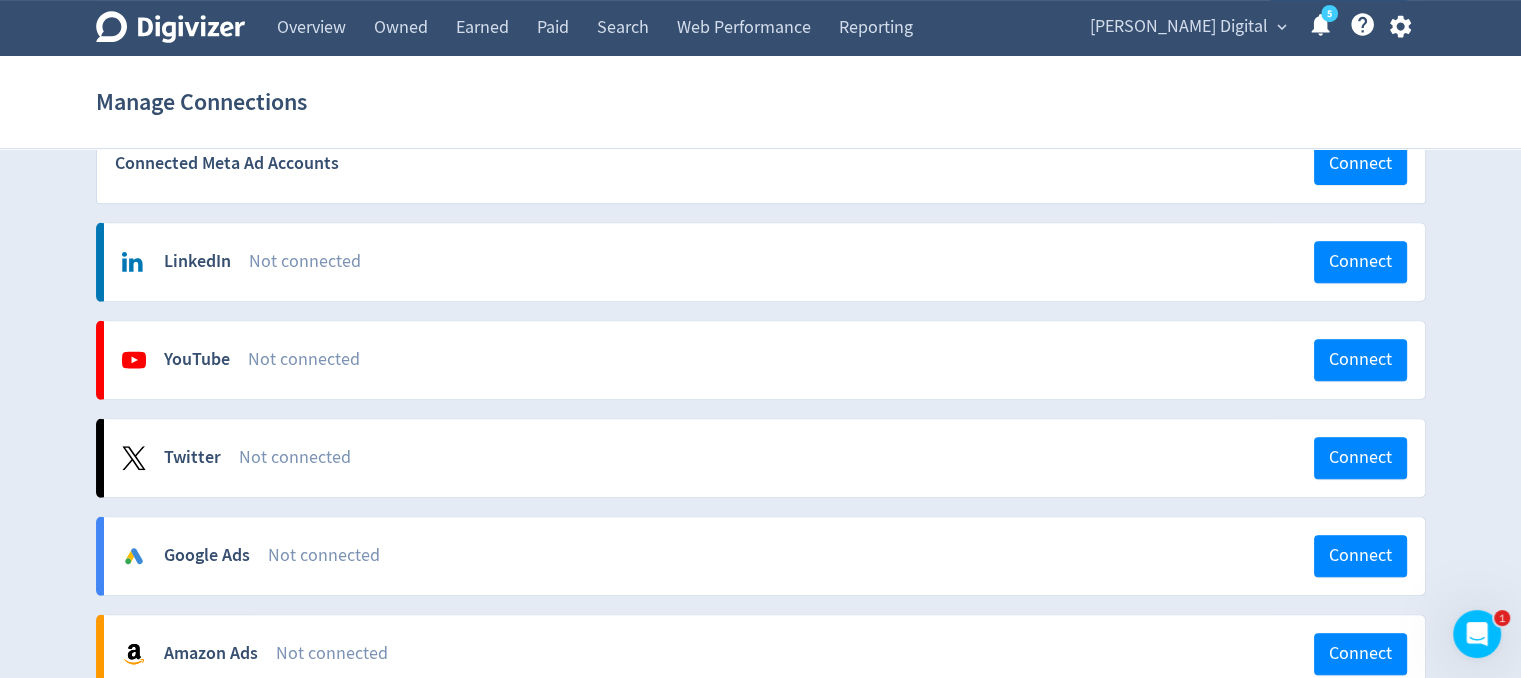 scroll, scrollTop: 800, scrollLeft: 0, axis: vertical 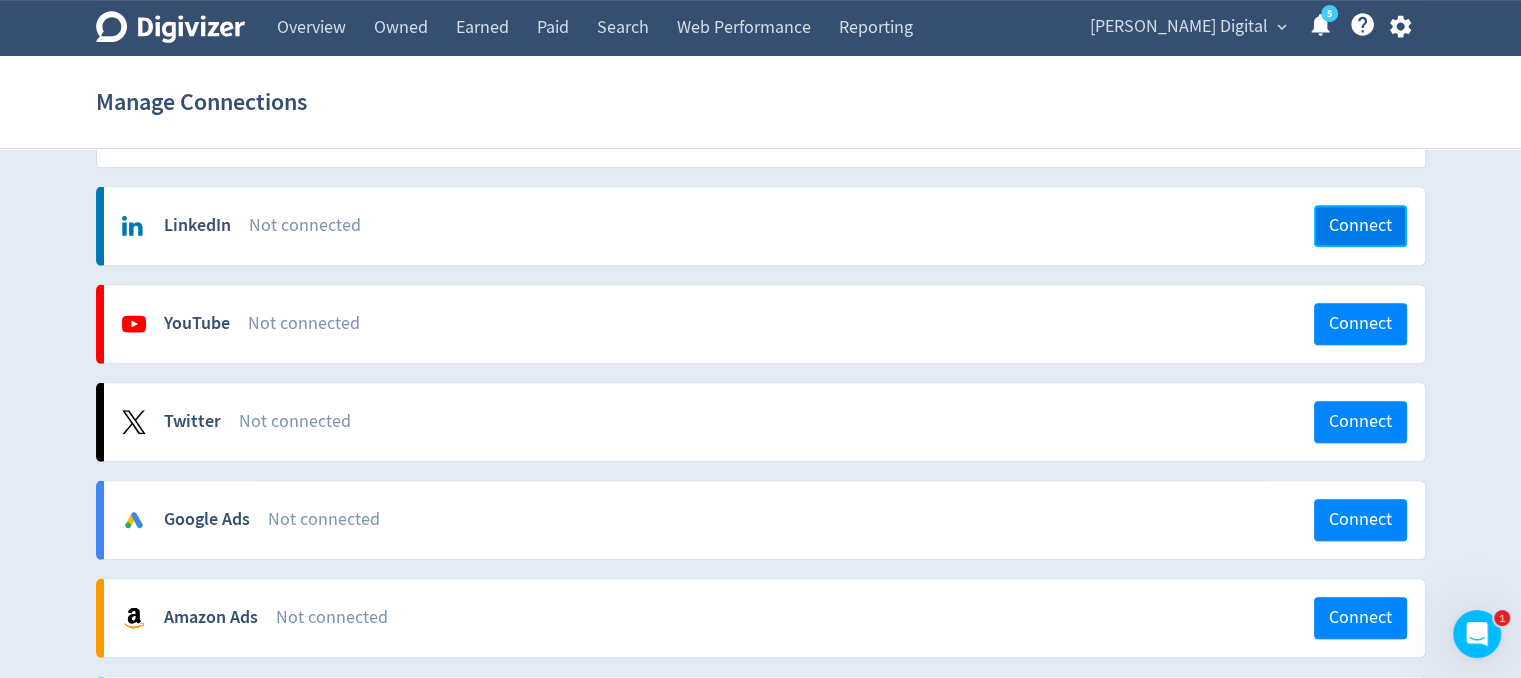 click on "Connect" at bounding box center (1360, 226) 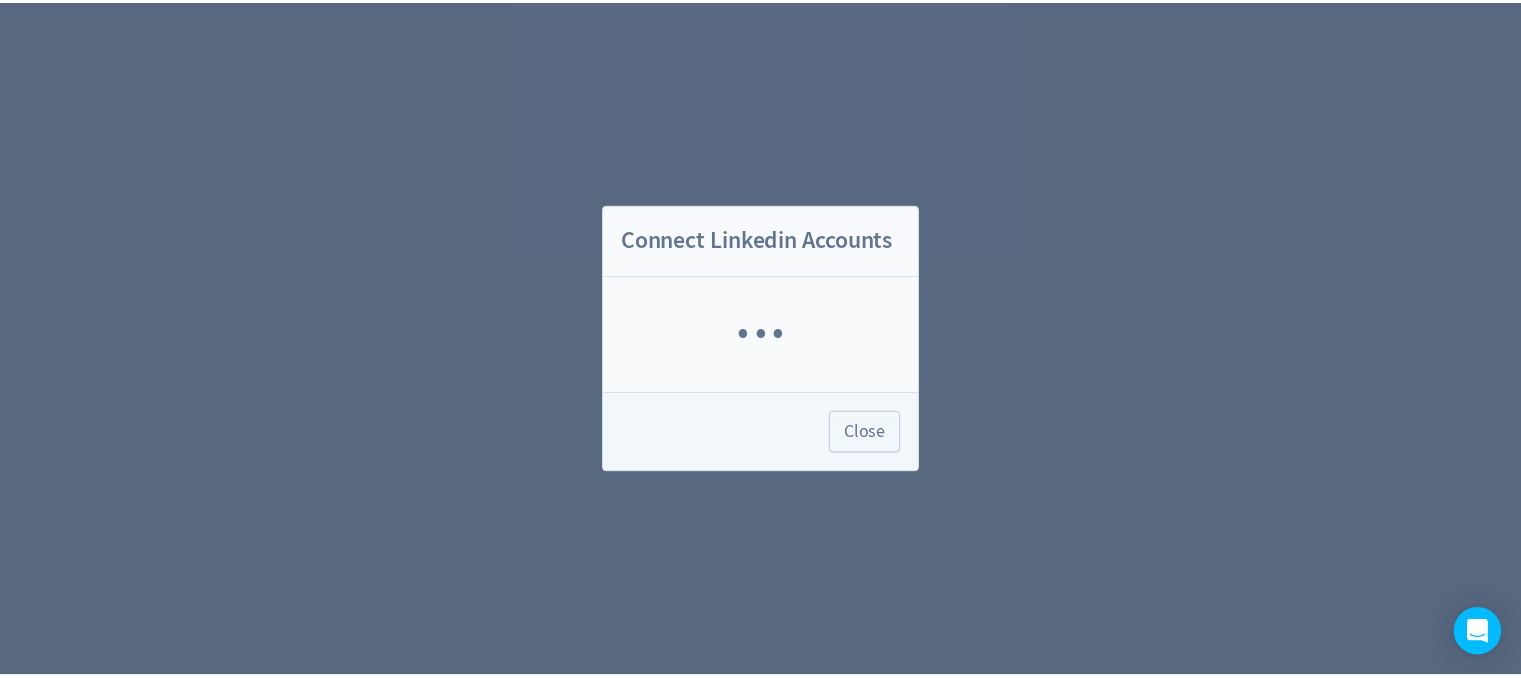 scroll, scrollTop: 0, scrollLeft: 0, axis: both 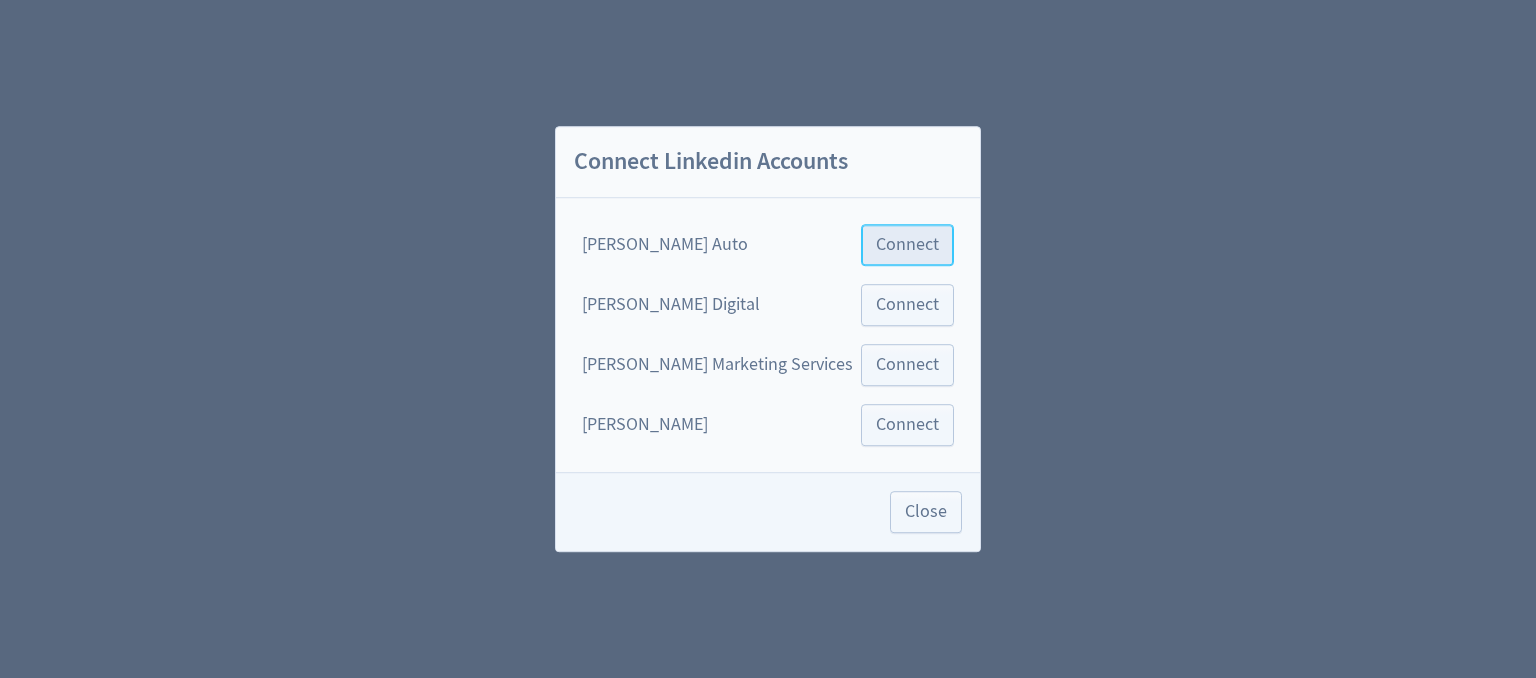 click on "Connect" at bounding box center (907, 245) 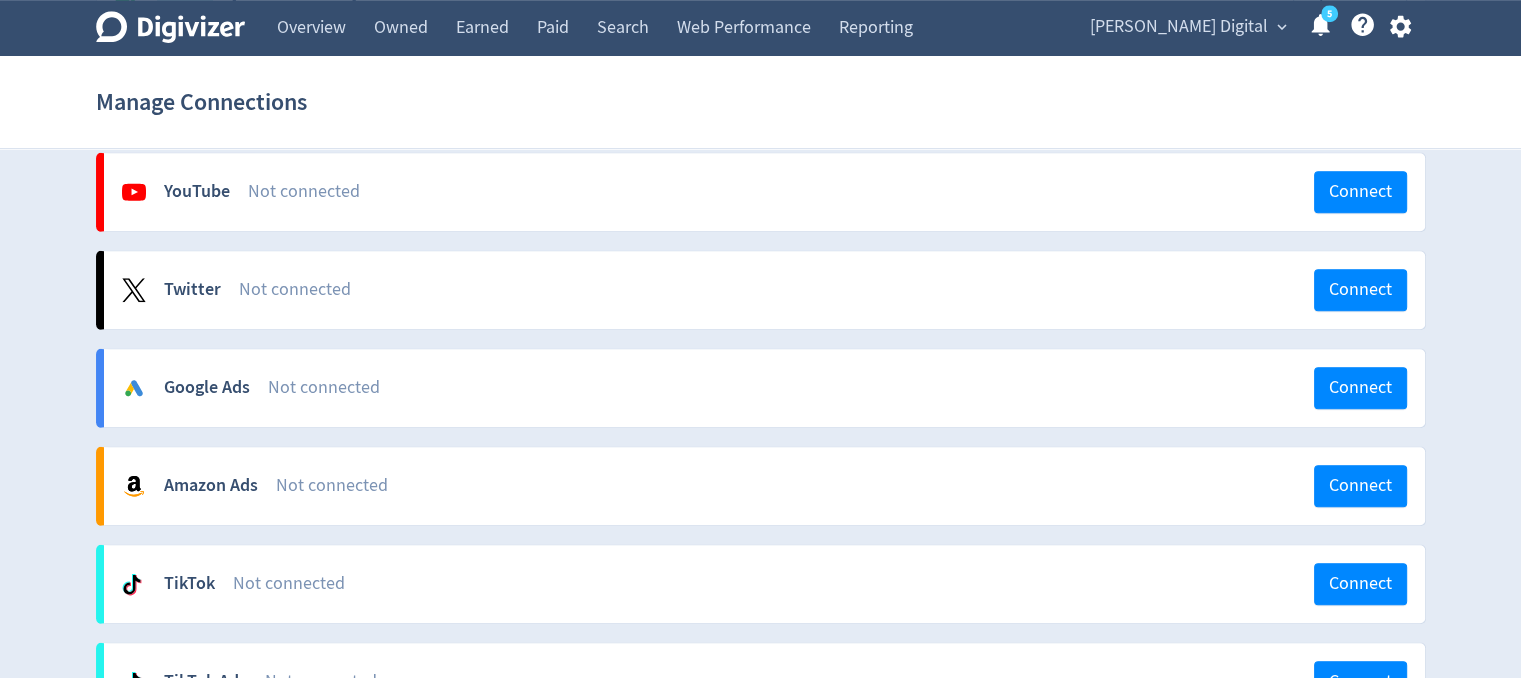 scroll, scrollTop: 1200, scrollLeft: 0, axis: vertical 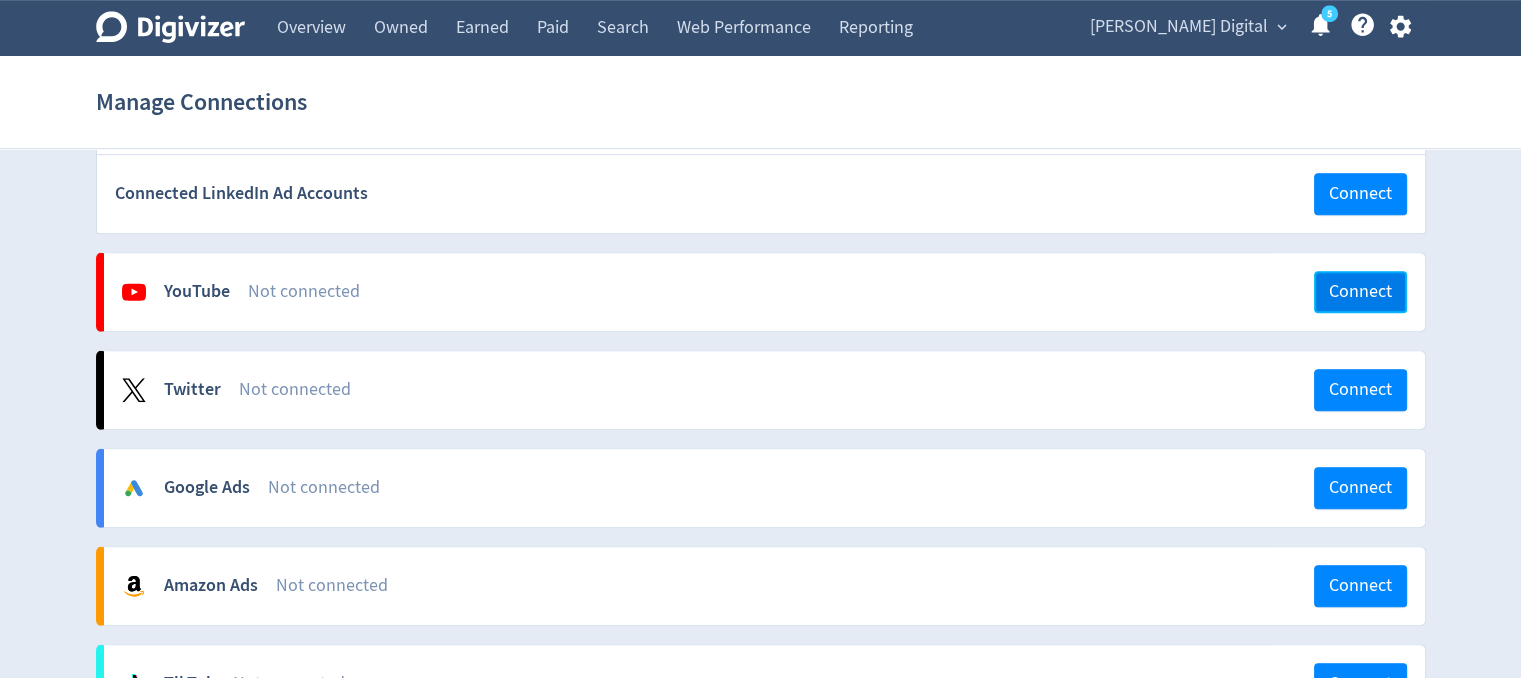 click on "Connect" at bounding box center [1360, 292] 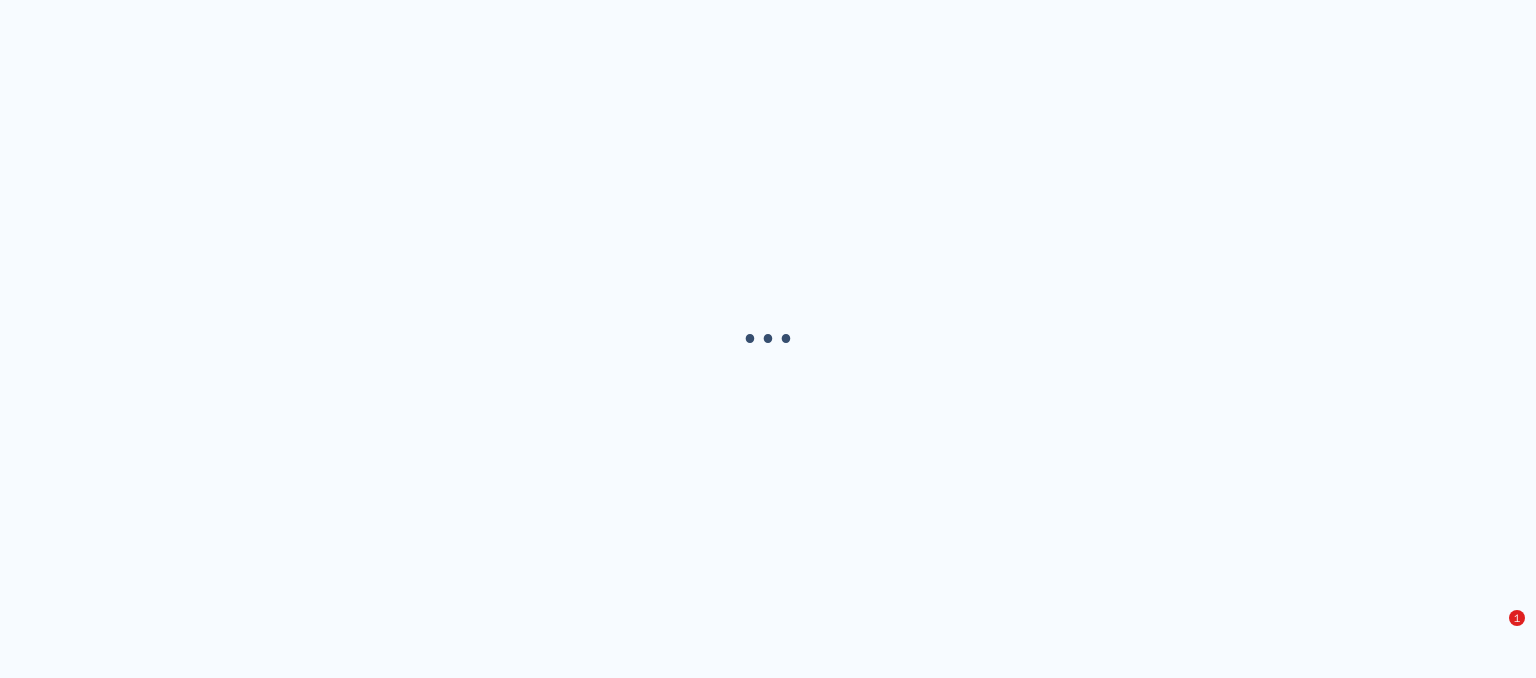 scroll, scrollTop: 0, scrollLeft: 0, axis: both 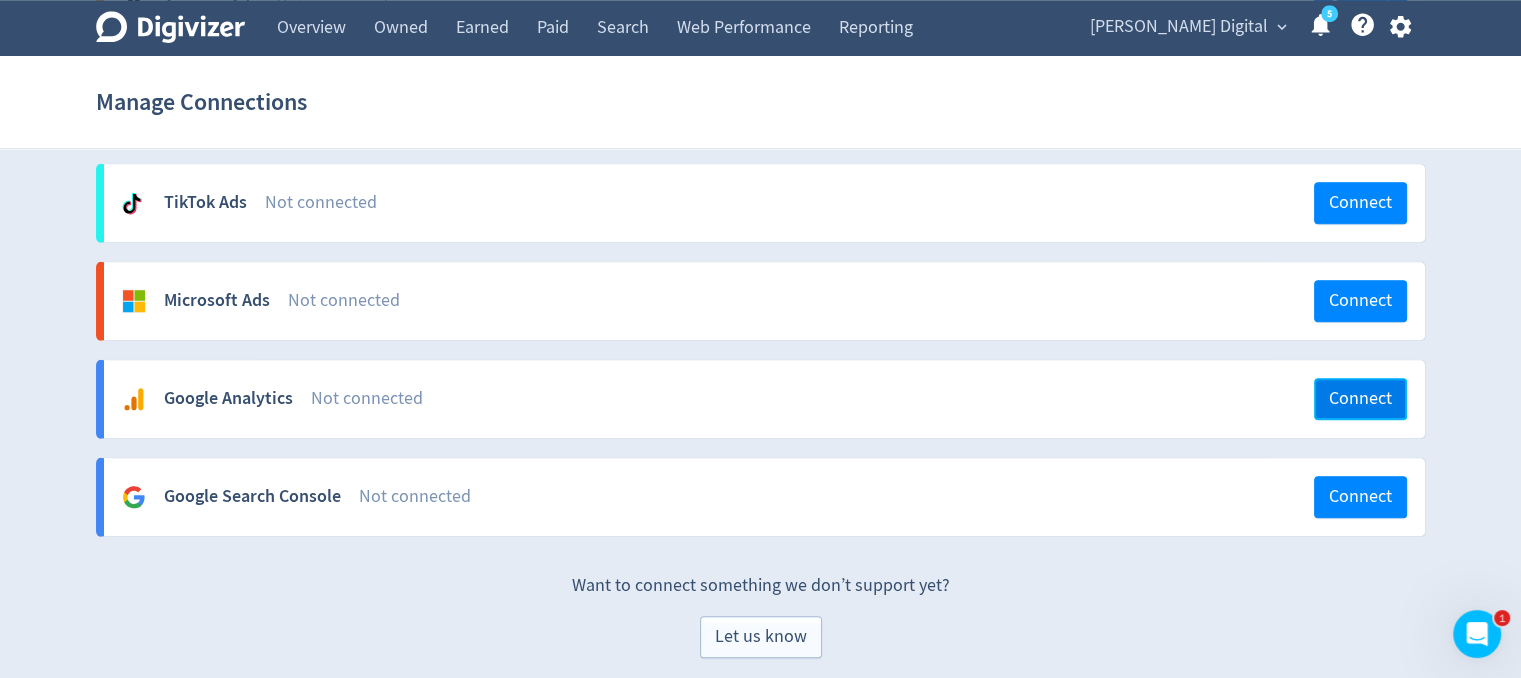 click on "Connect" at bounding box center [1360, 399] 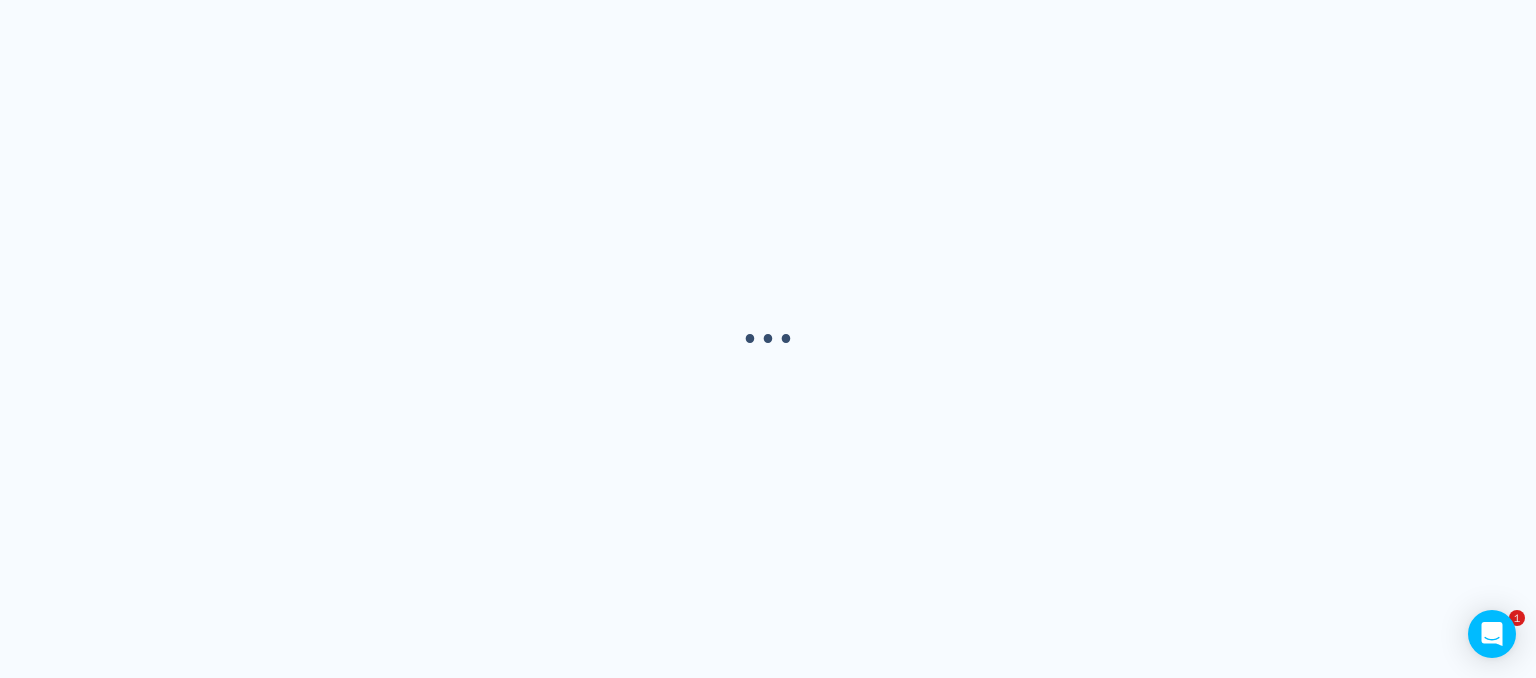 scroll, scrollTop: 0, scrollLeft: 0, axis: both 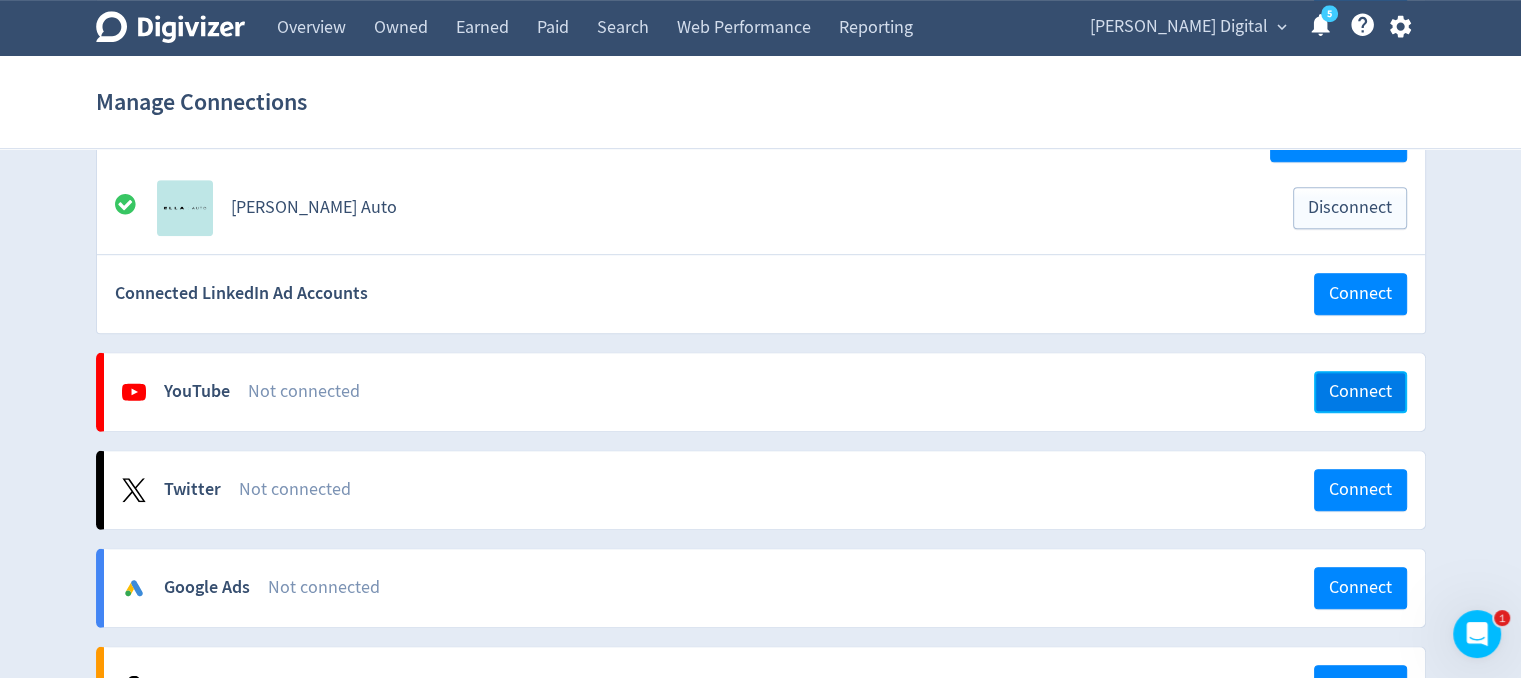 click on "Connect" at bounding box center [1360, 392] 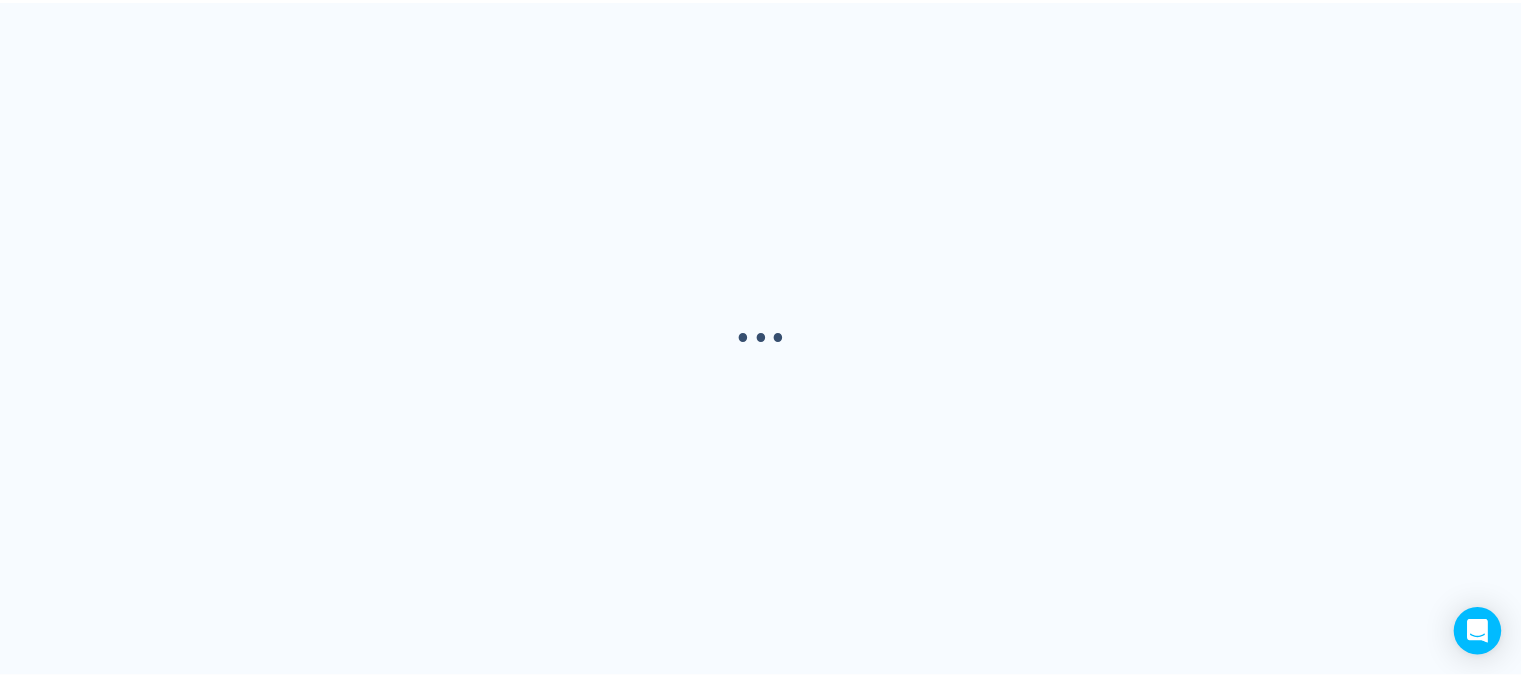 scroll, scrollTop: 0, scrollLeft: 0, axis: both 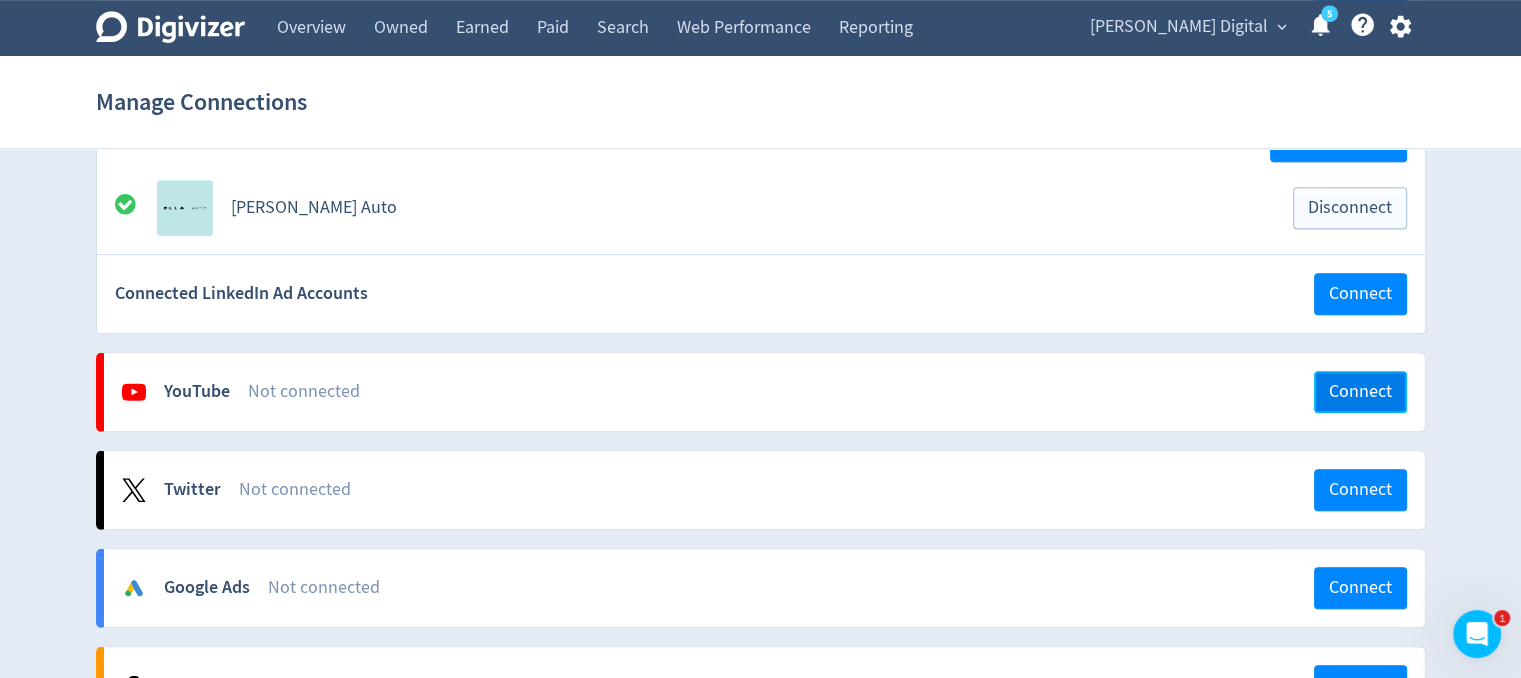 click on "Connect" at bounding box center [1360, 392] 